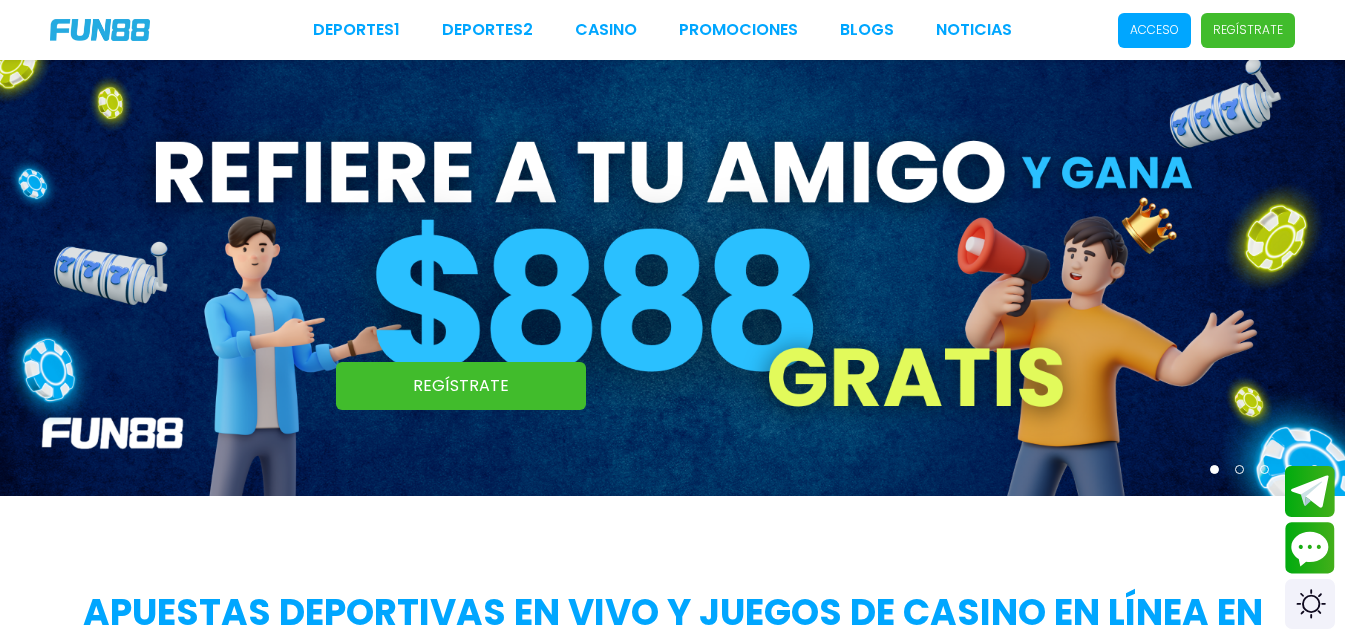 scroll, scrollTop: 0, scrollLeft: 0, axis: both 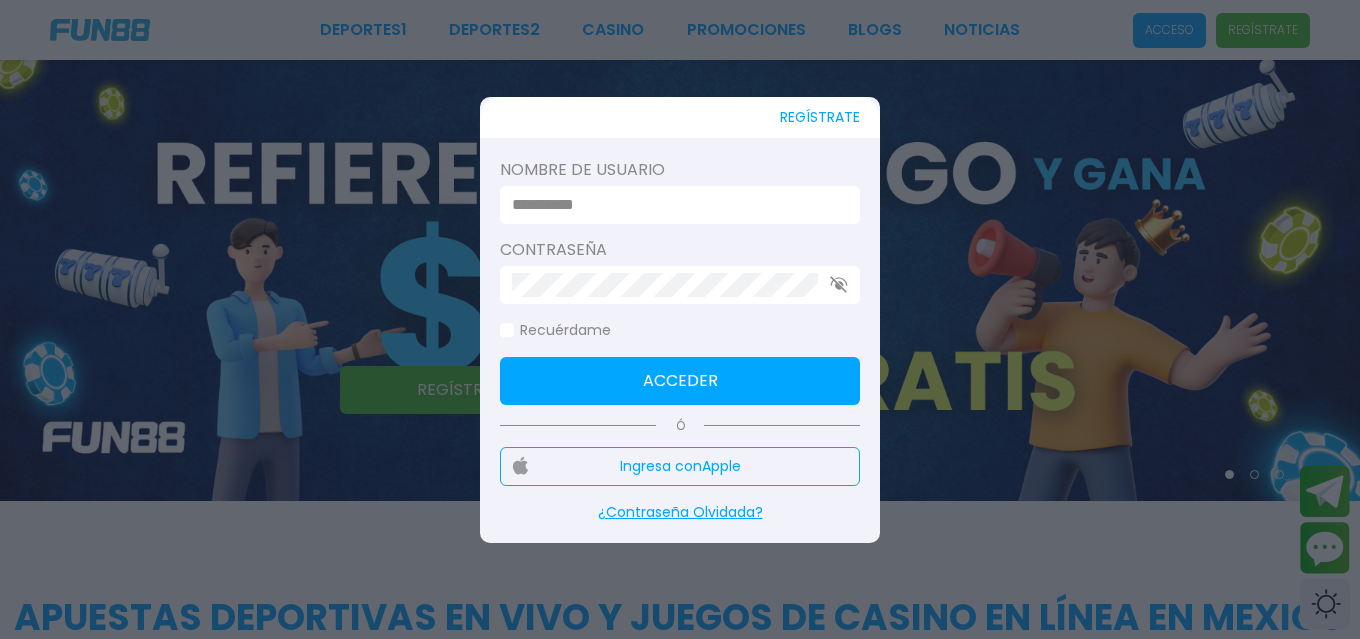 click at bounding box center [674, 205] 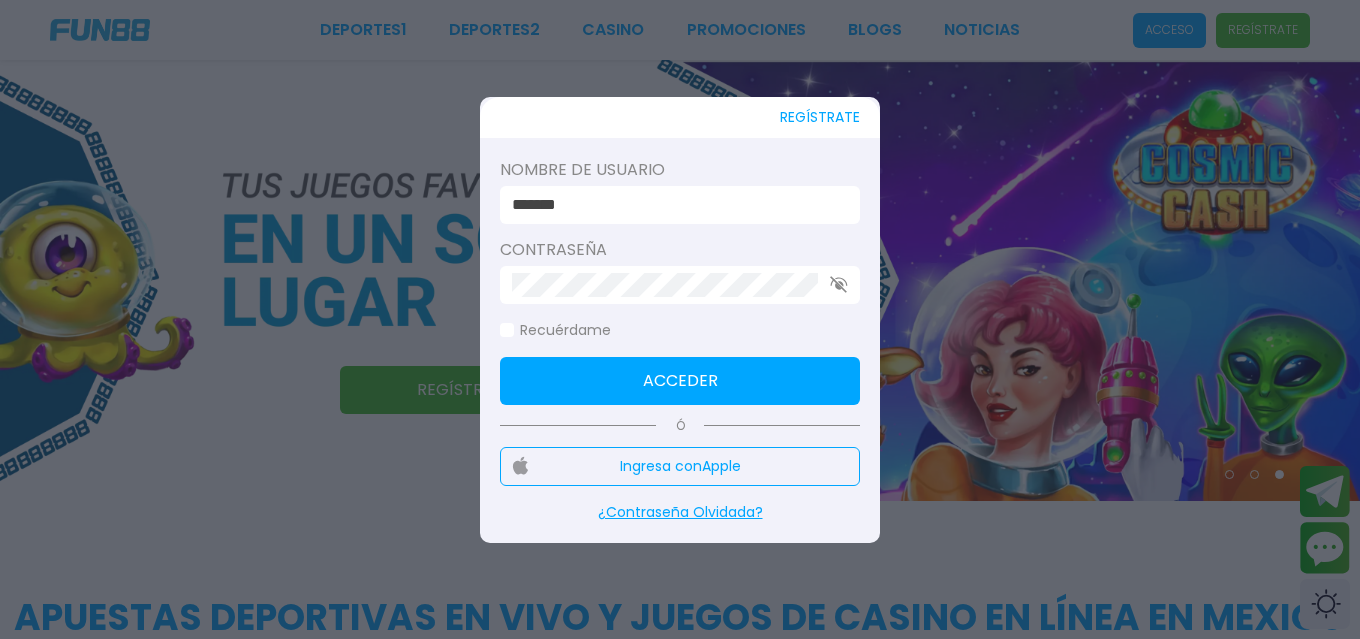 click on "Acceder" at bounding box center [680, 381] 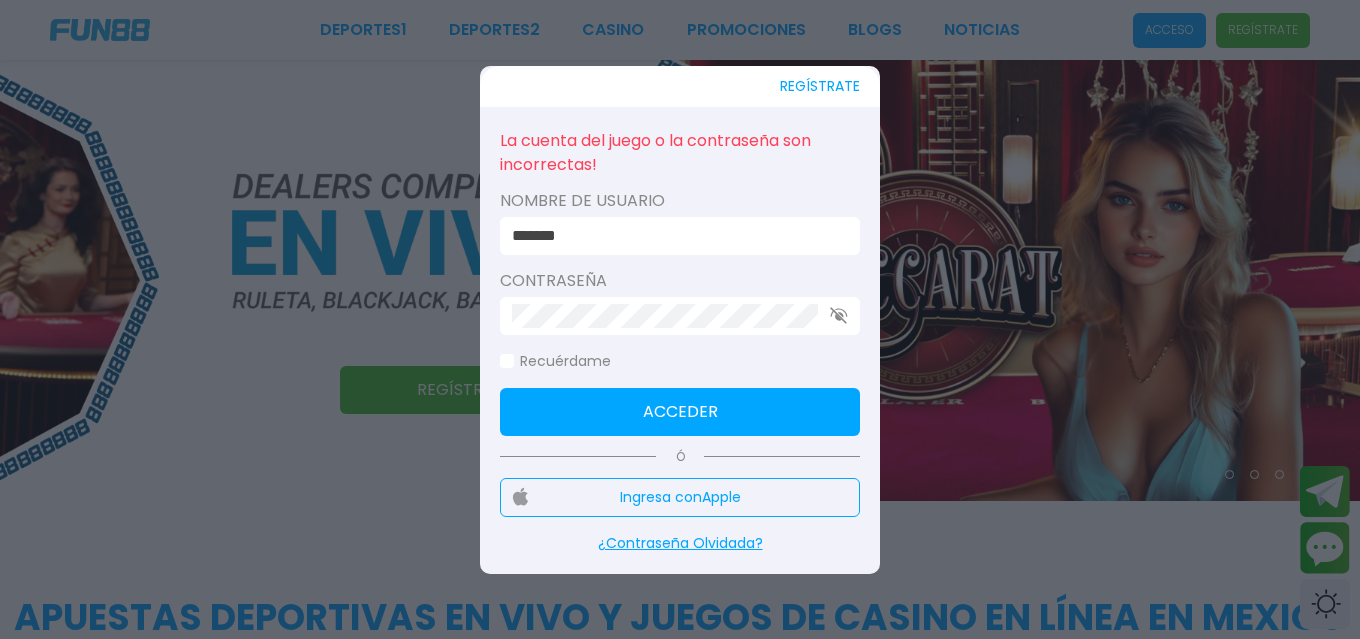 click 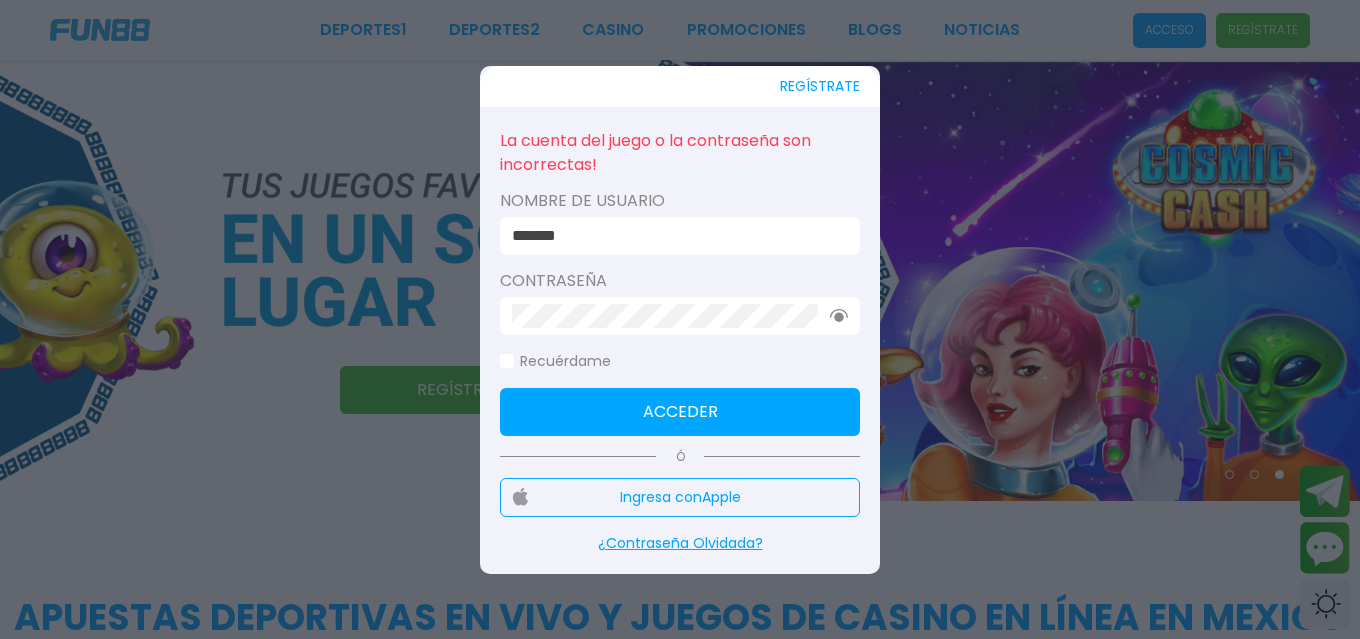 click on "Acceder" at bounding box center [680, 412] 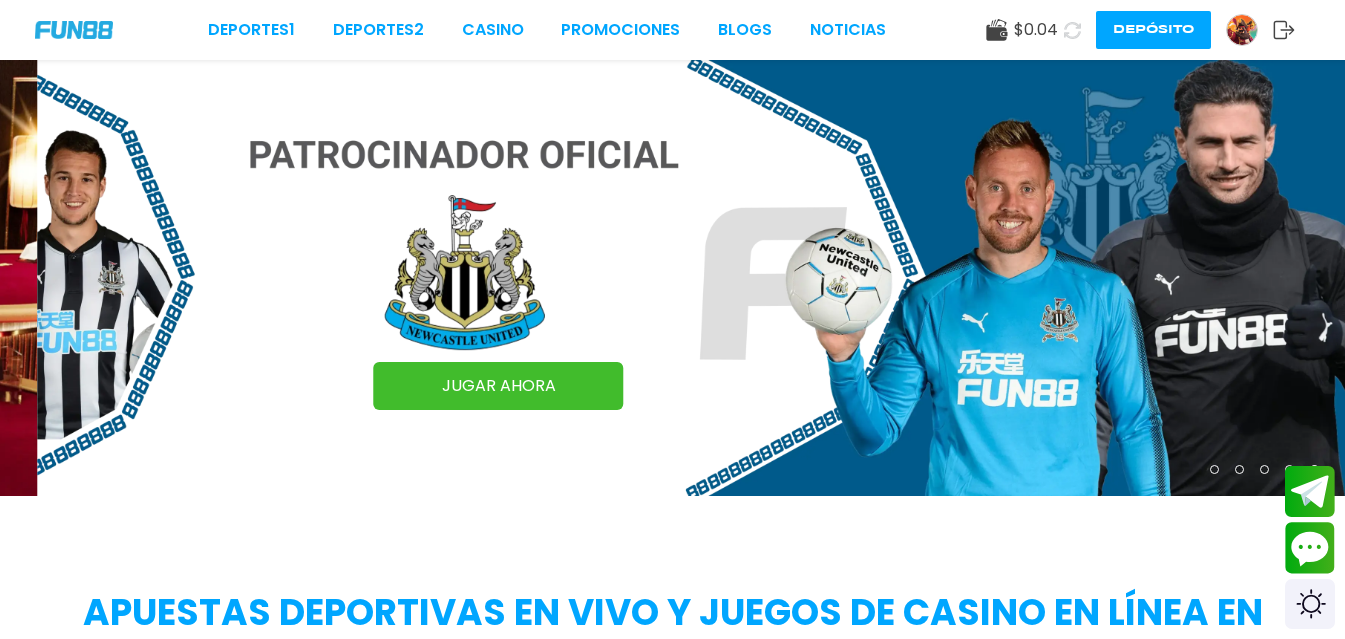 click 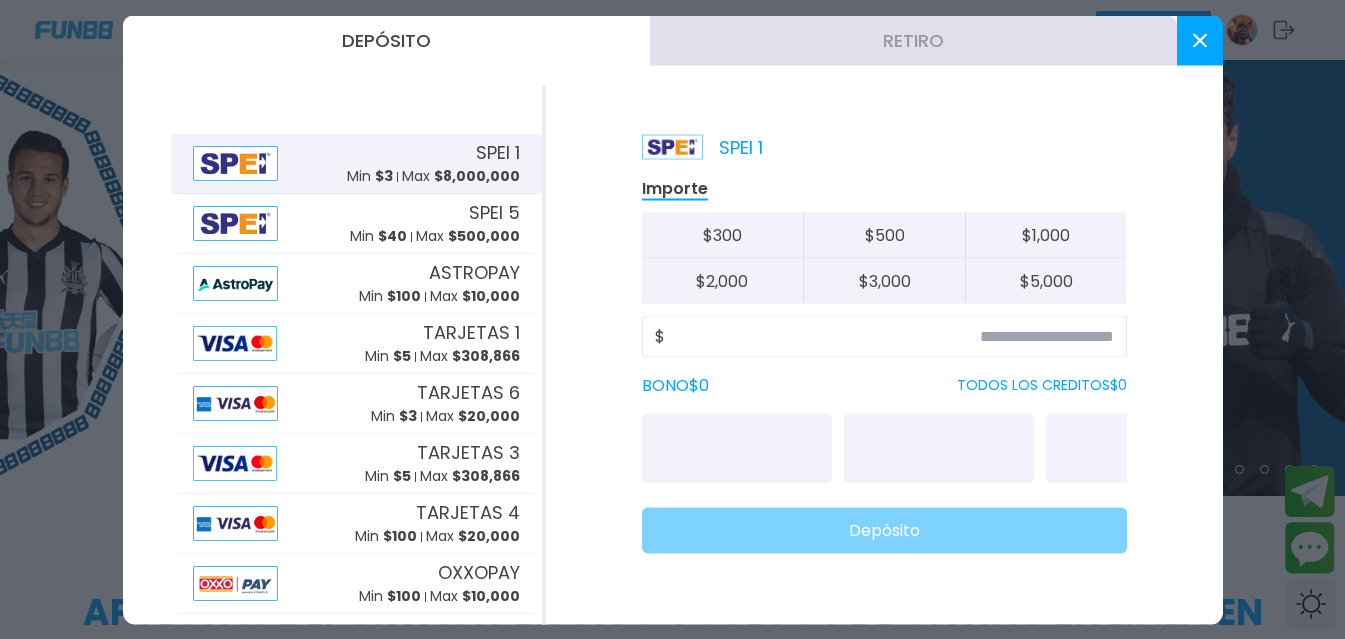 click on "$" 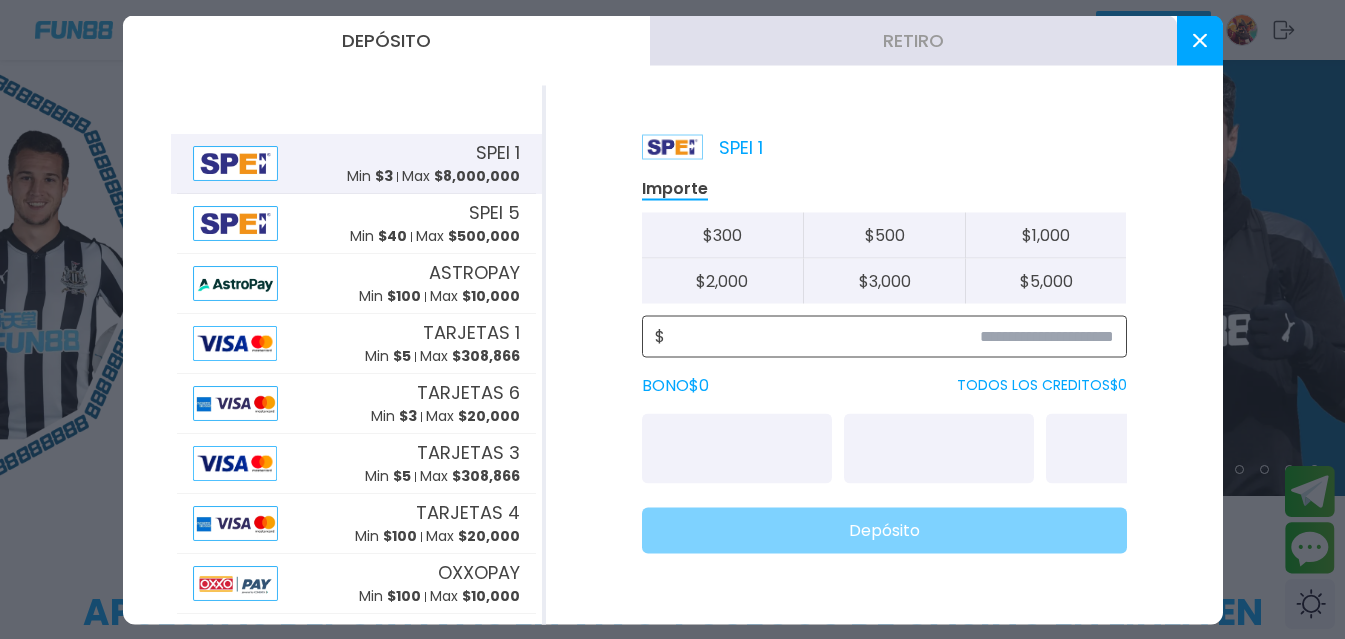 click at bounding box center [889, 336] 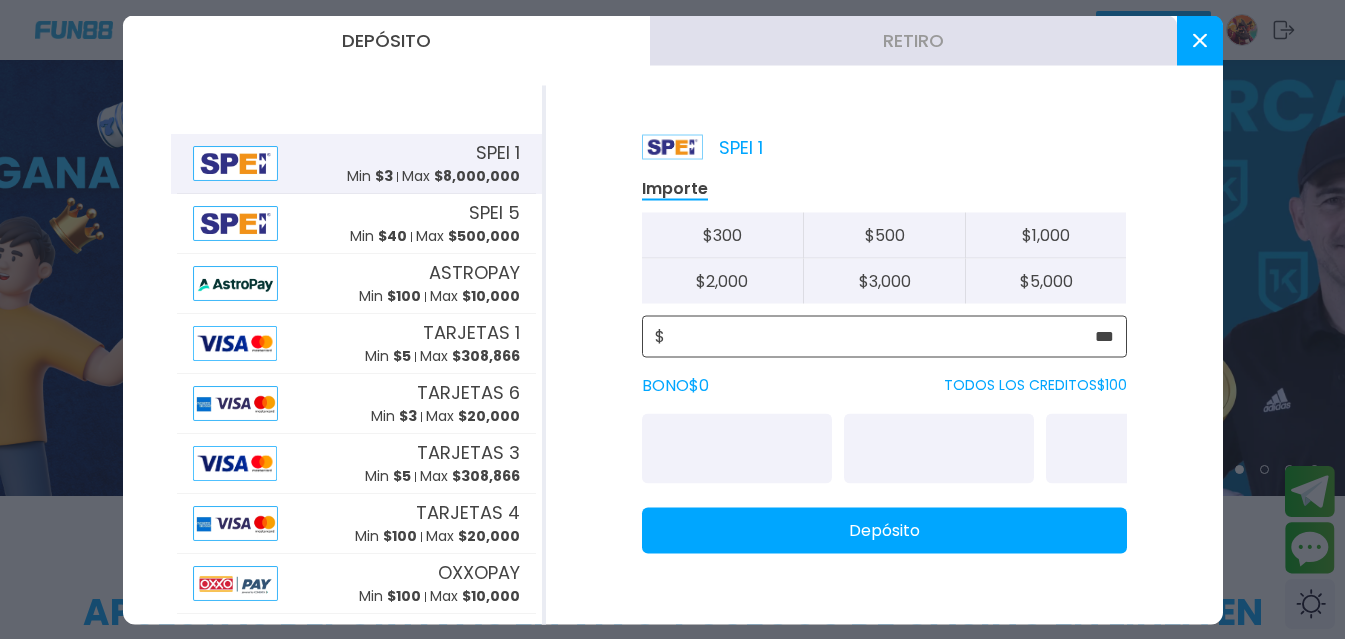 type on "***" 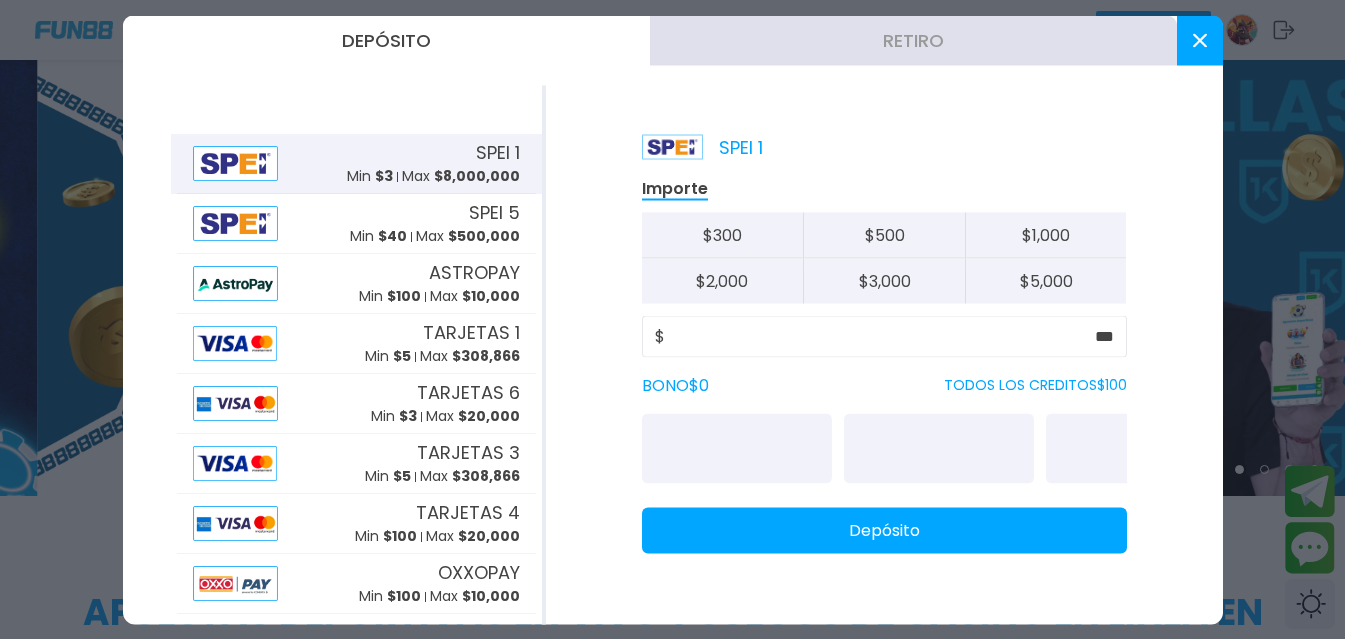 click on "Depósito" at bounding box center [884, 530] 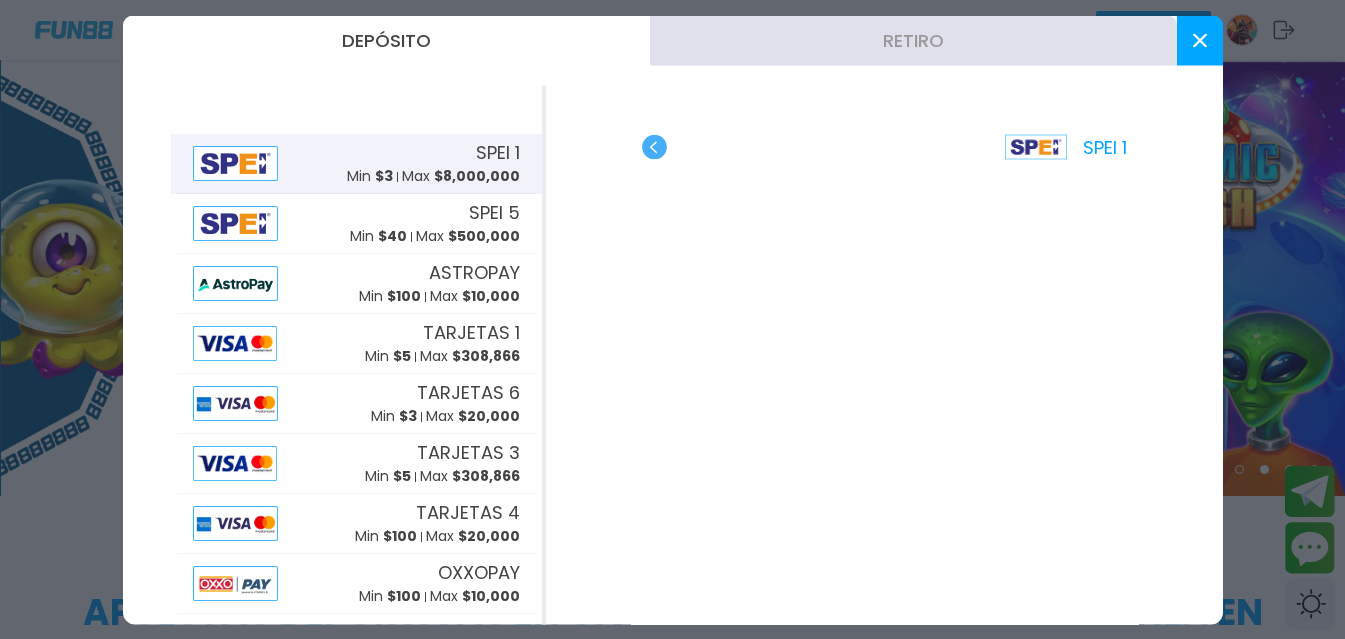 click 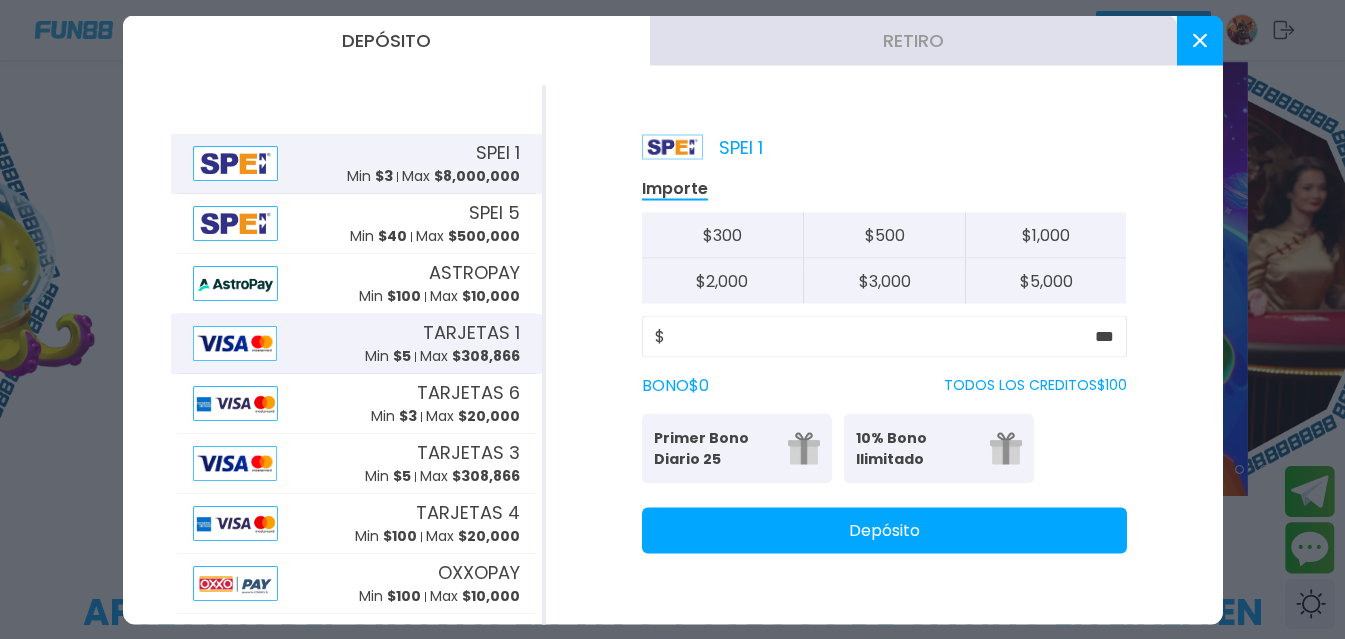 click on "TARJETAS 1 Min   $ 5 Max   $ 308,866" at bounding box center (442, 343) 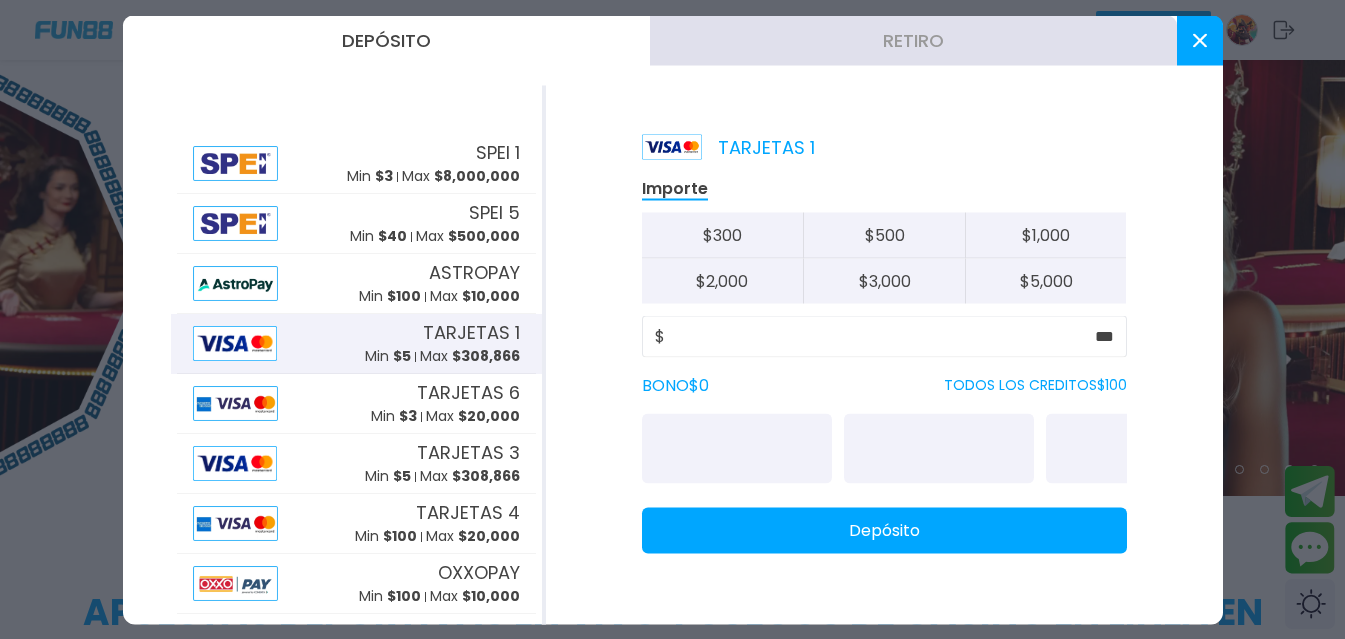 click on "Depósito" at bounding box center (884, 530) 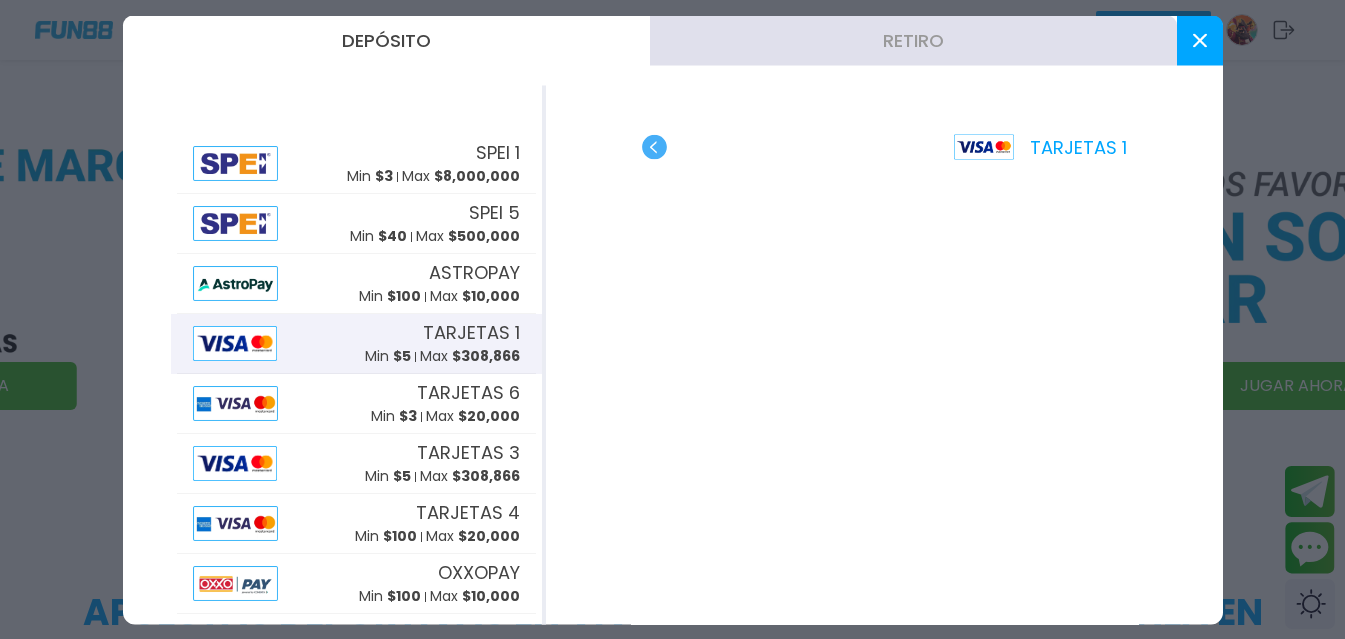 click 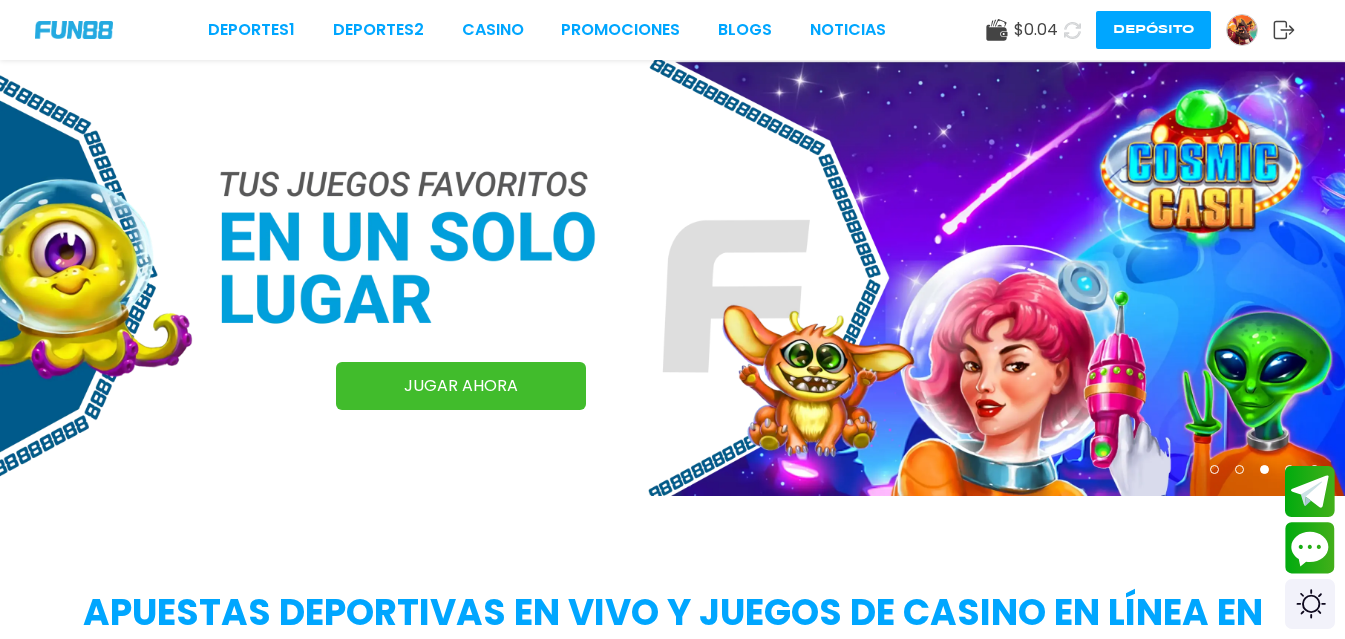 click 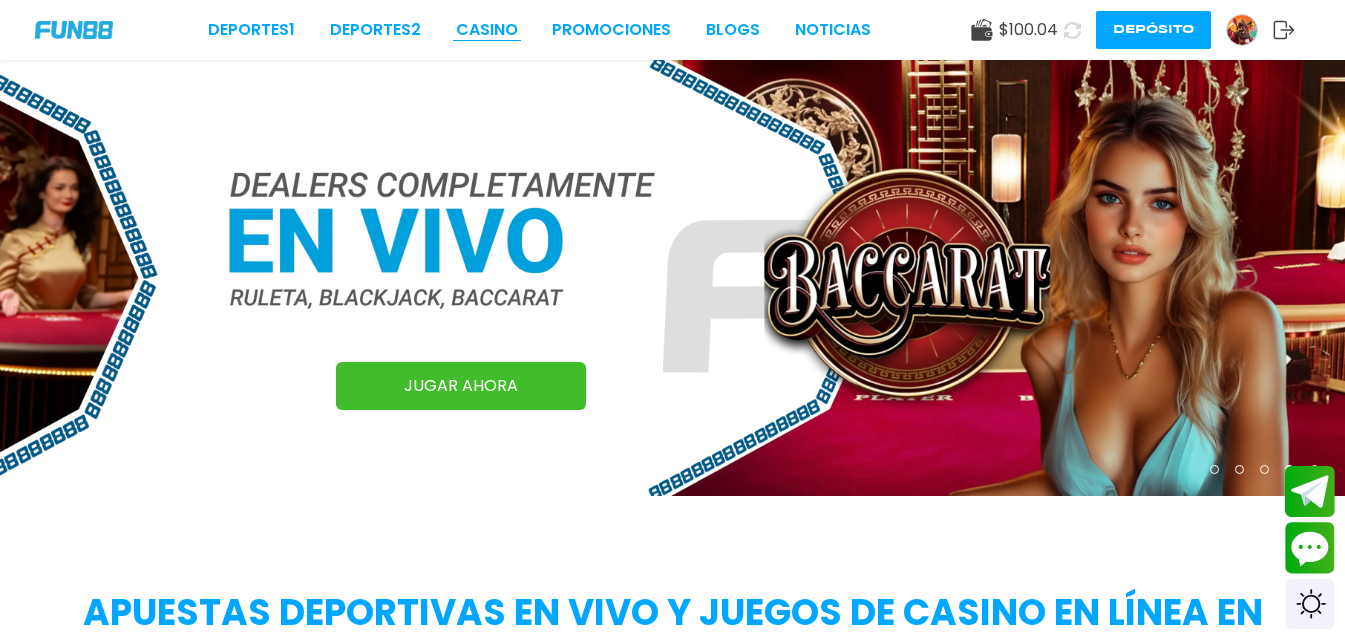 click on "CASINO" at bounding box center [487, 30] 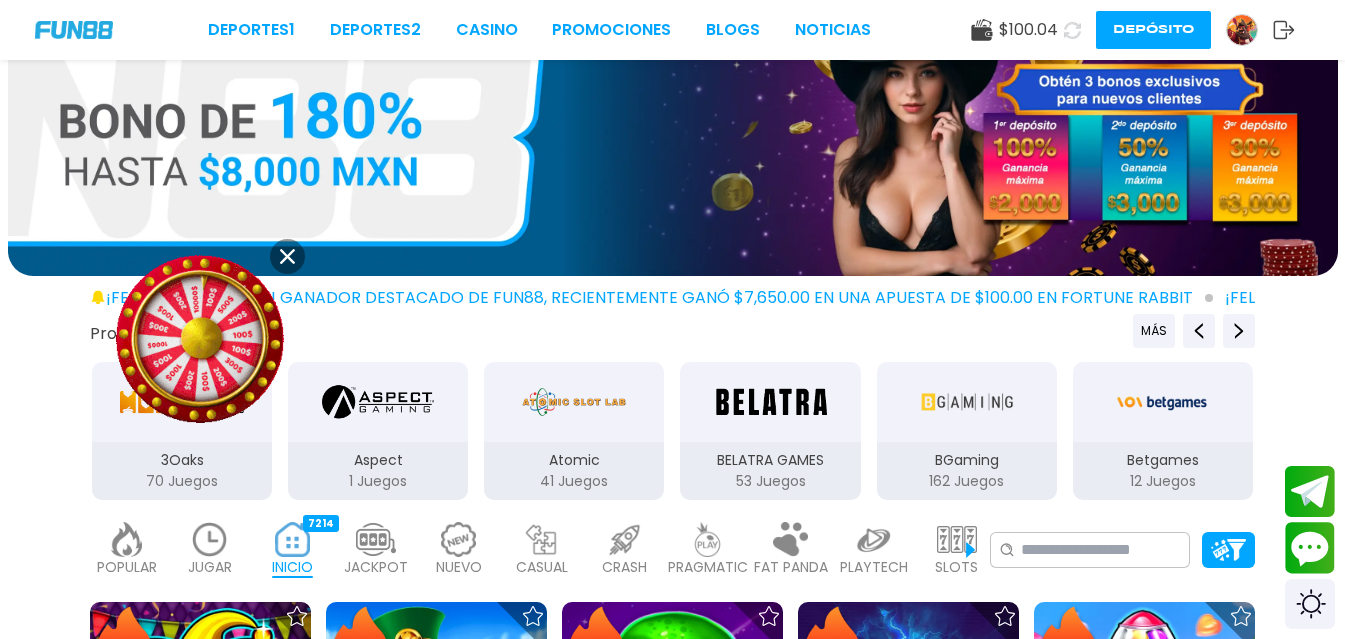 scroll, scrollTop: 100, scrollLeft: 0, axis: vertical 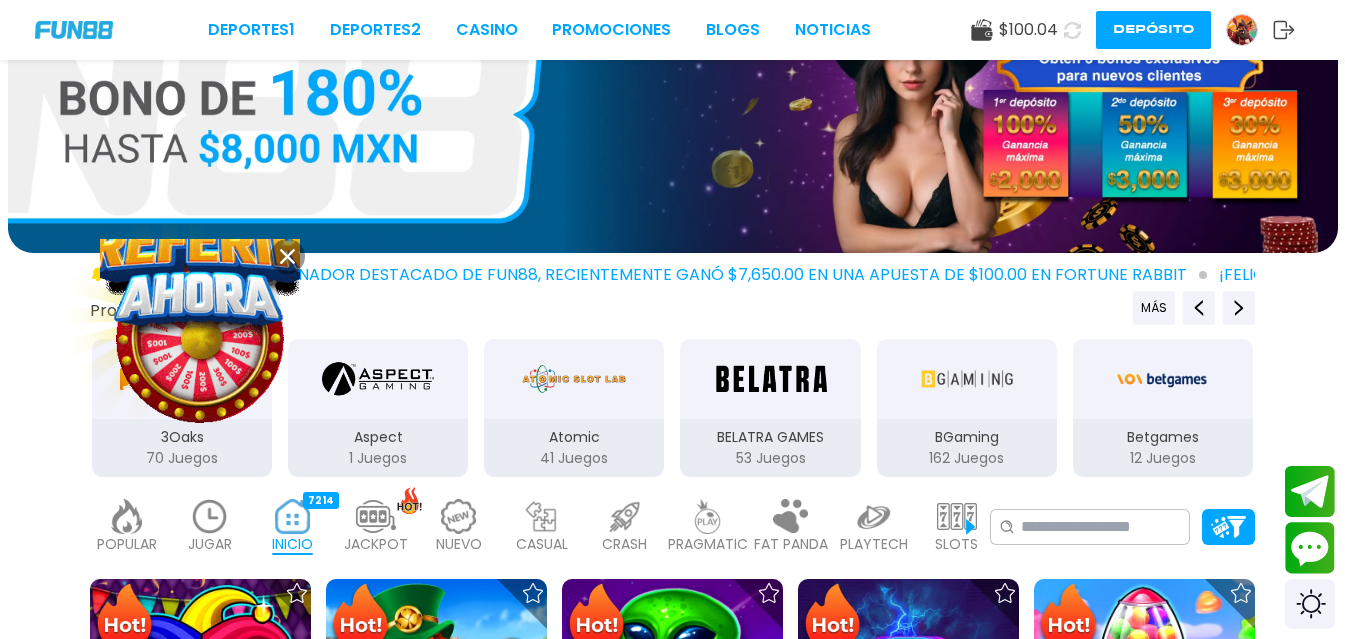 click at bounding box center [210, 516] 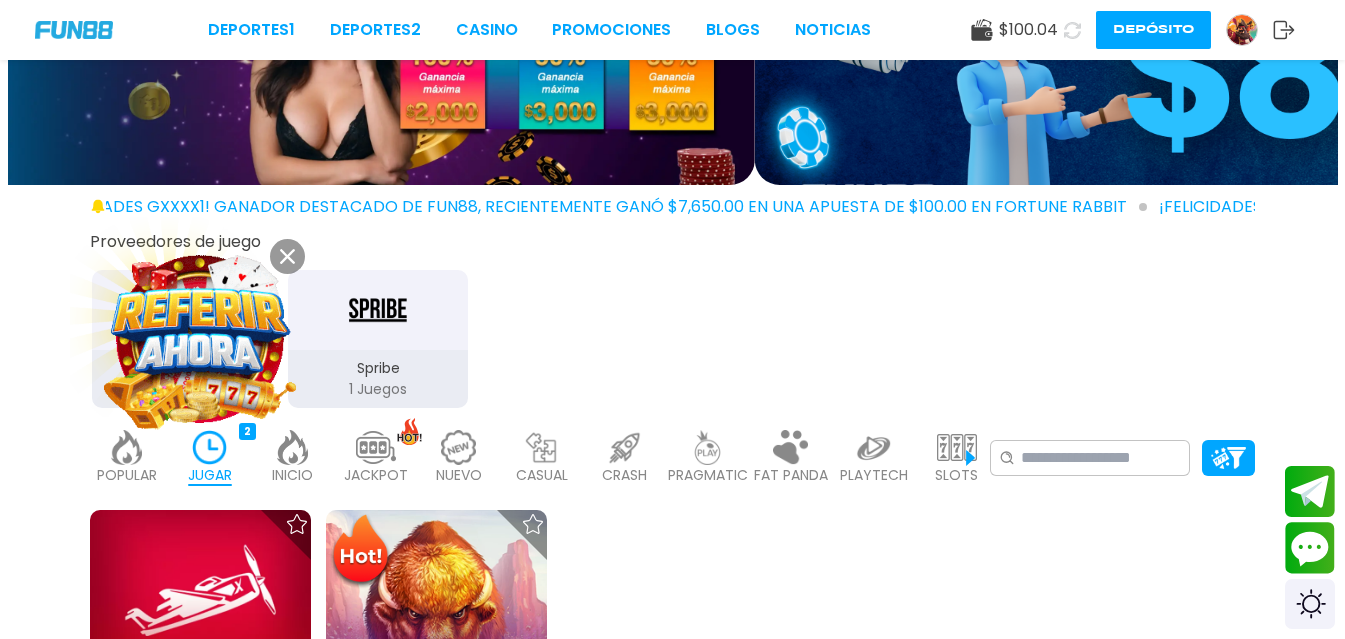 scroll, scrollTop: 300, scrollLeft: 0, axis: vertical 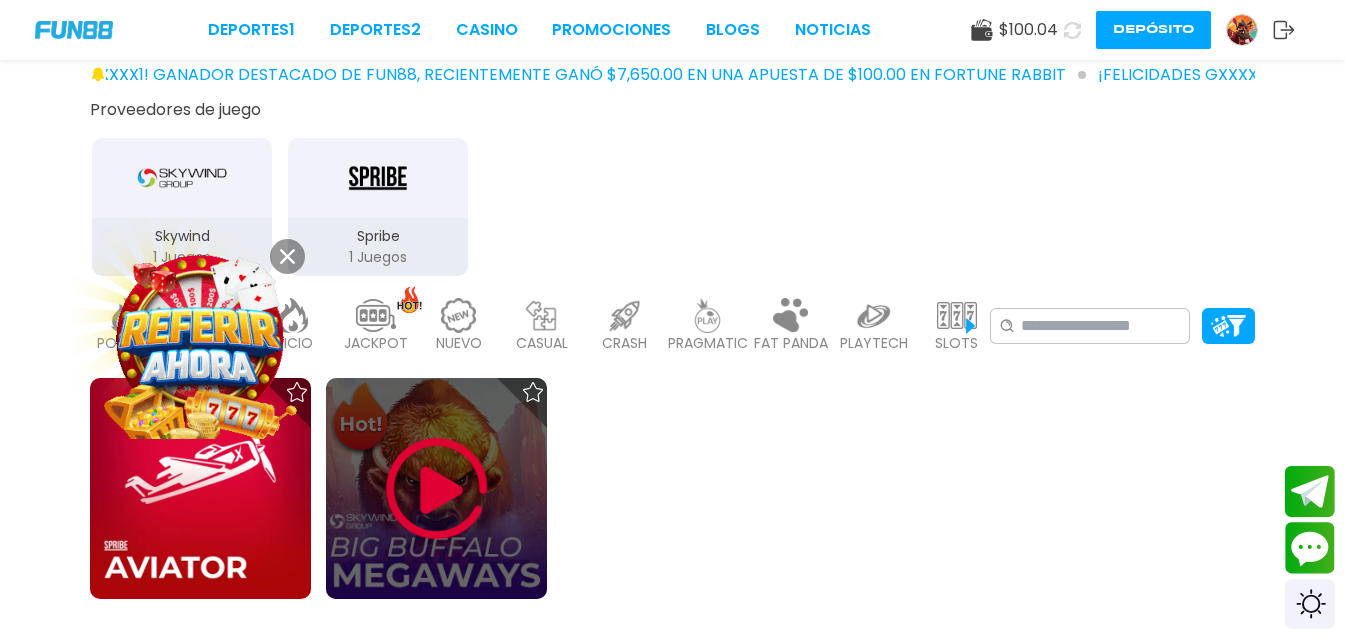 click at bounding box center (437, 489) 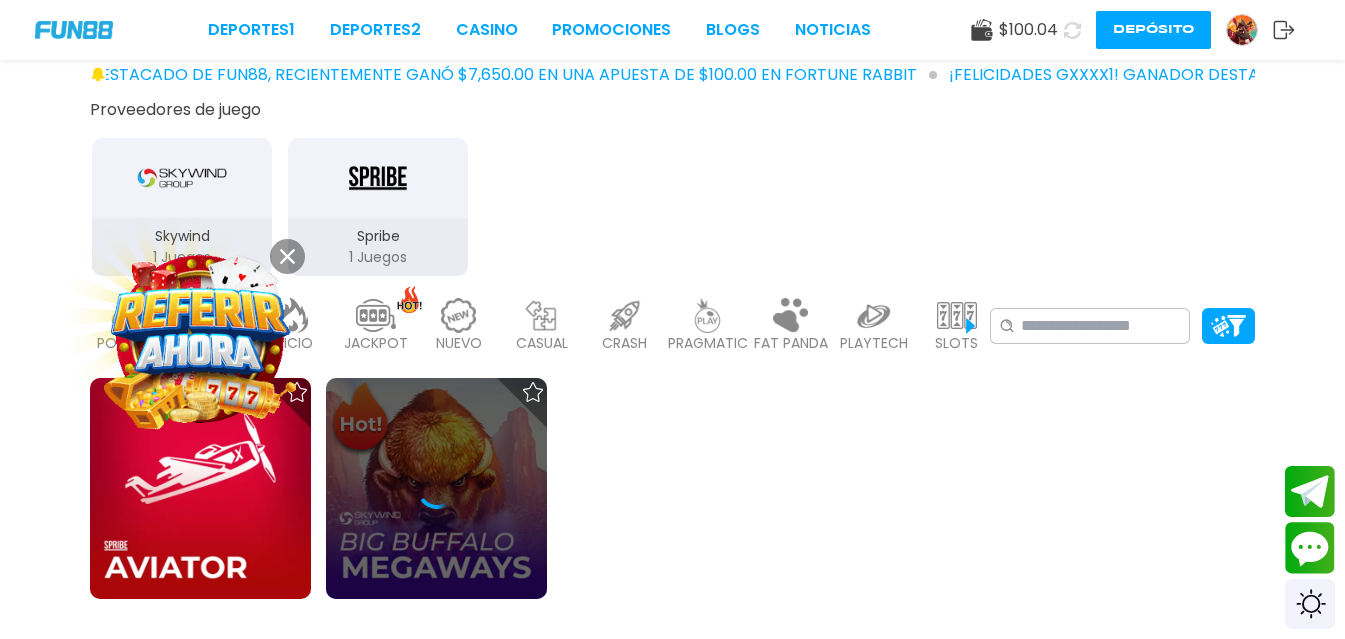 scroll, scrollTop: 0, scrollLeft: 0, axis: both 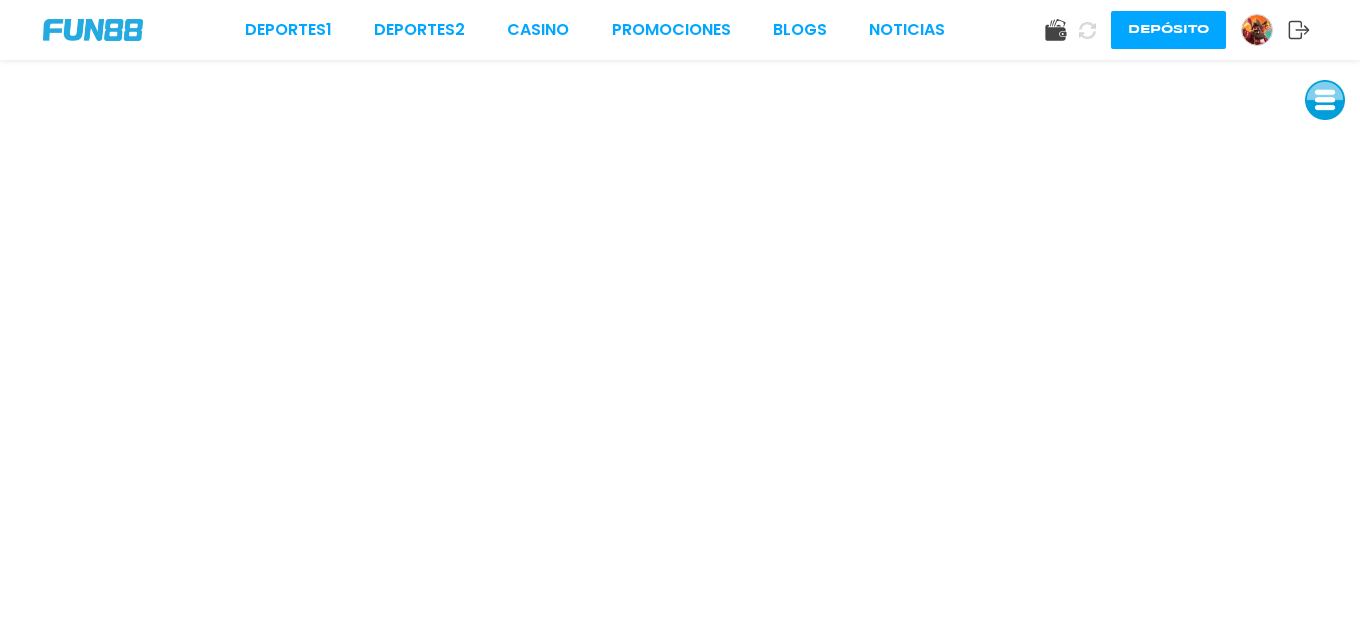 click 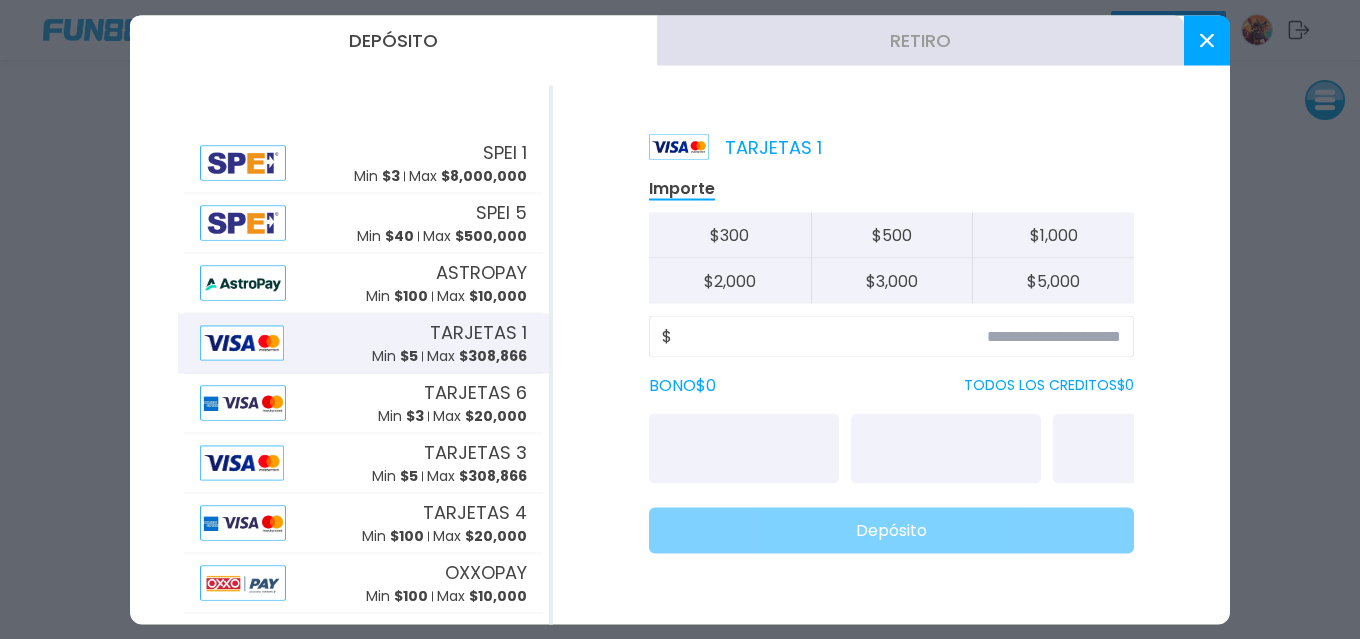 click on "Retiro" at bounding box center [920, 40] 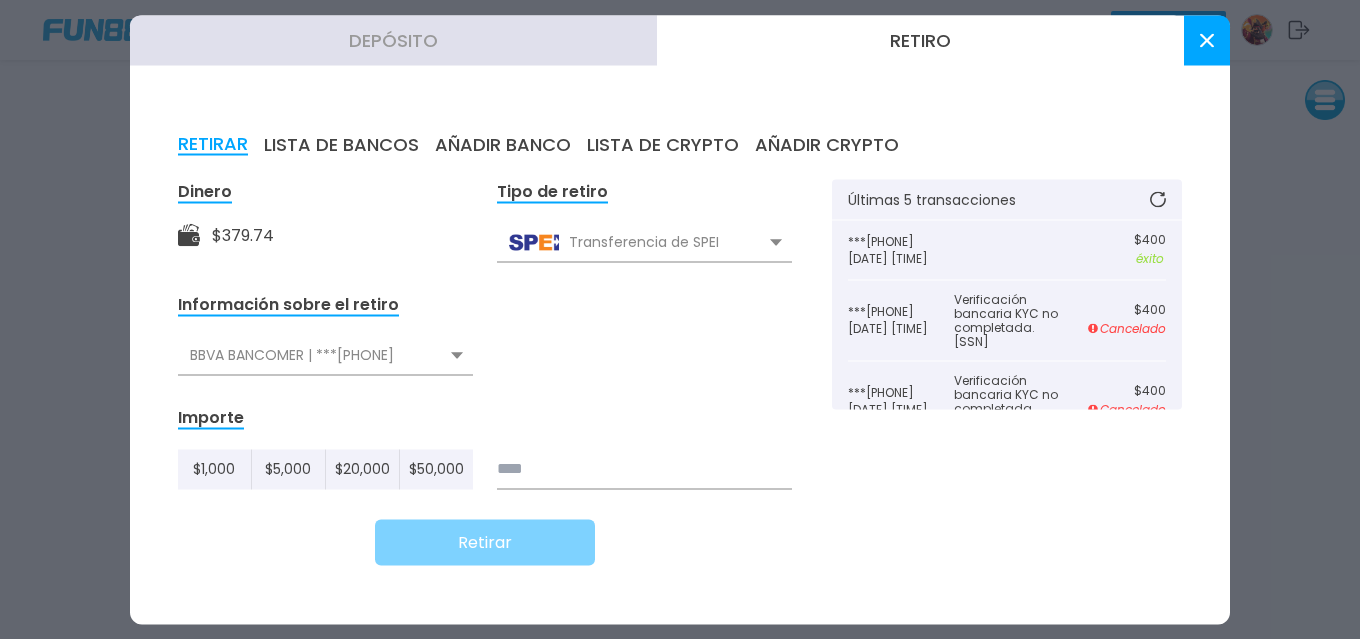 click at bounding box center (644, 469) 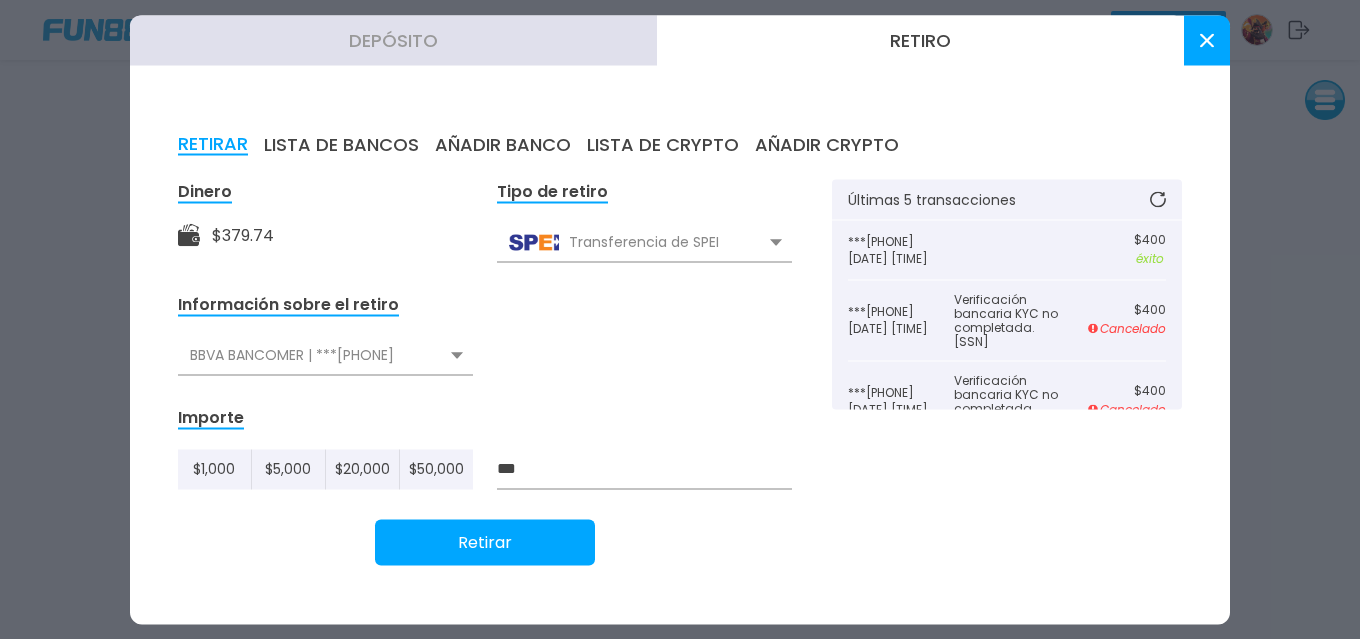 type on "***" 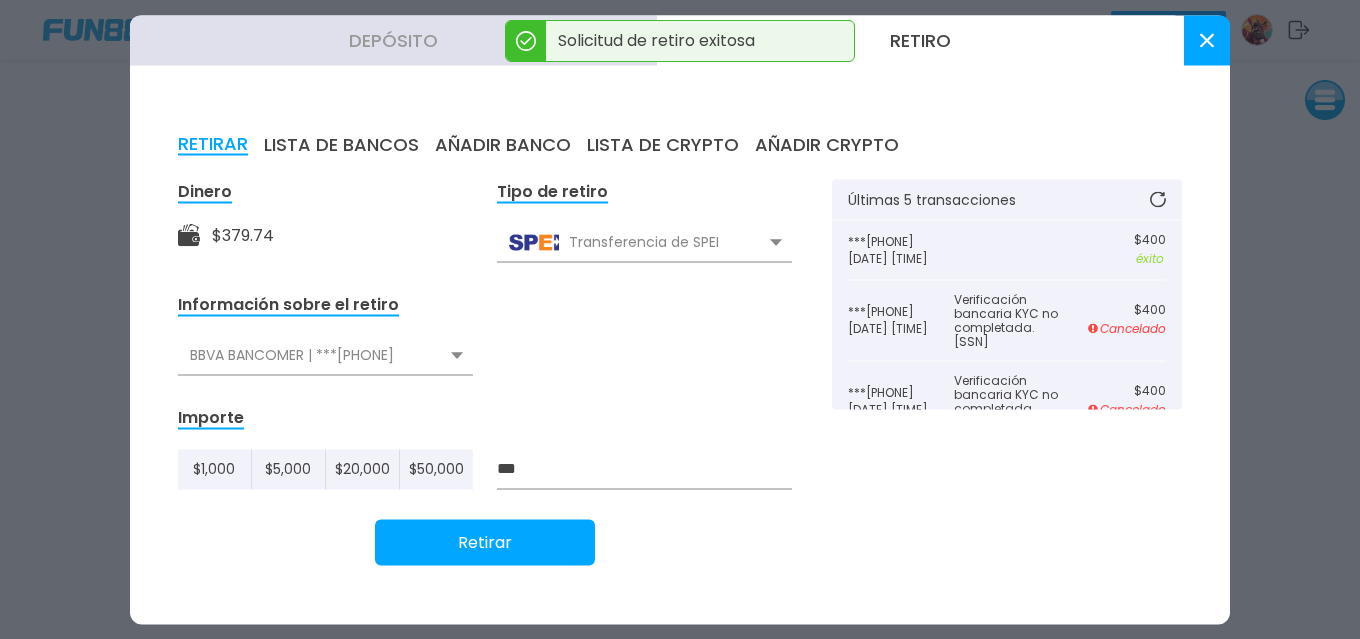 click at bounding box center [1207, 40] 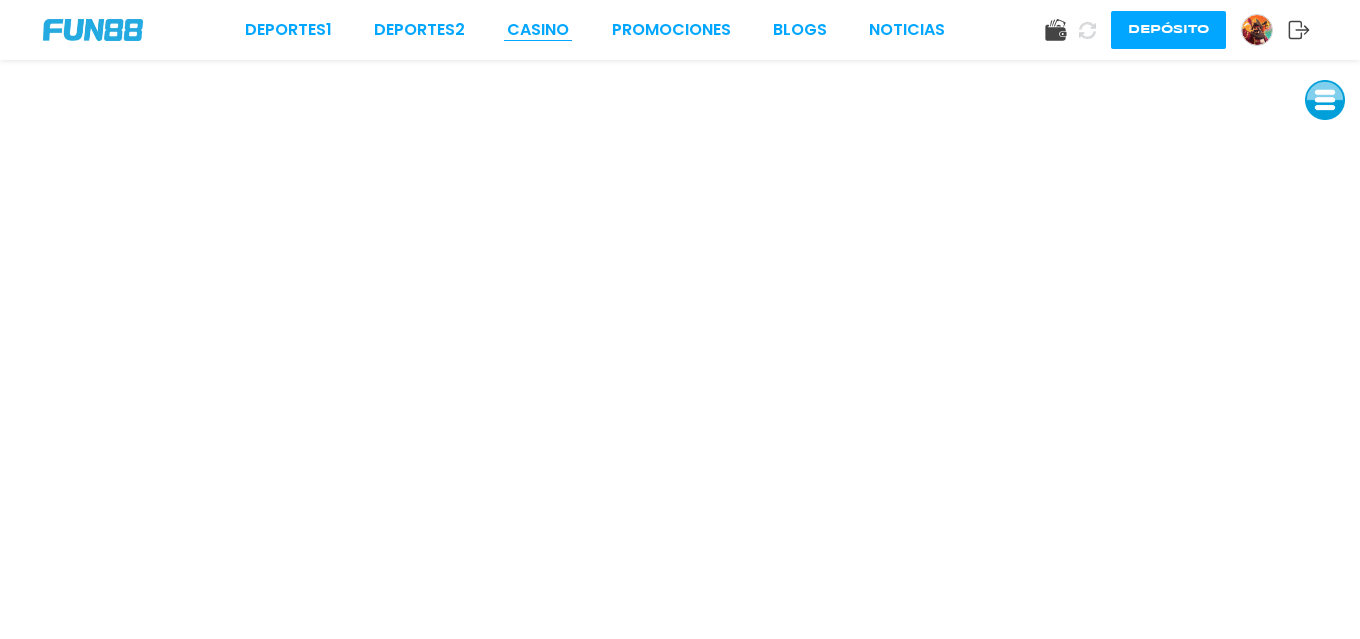 click on "CASINO" at bounding box center [538, 30] 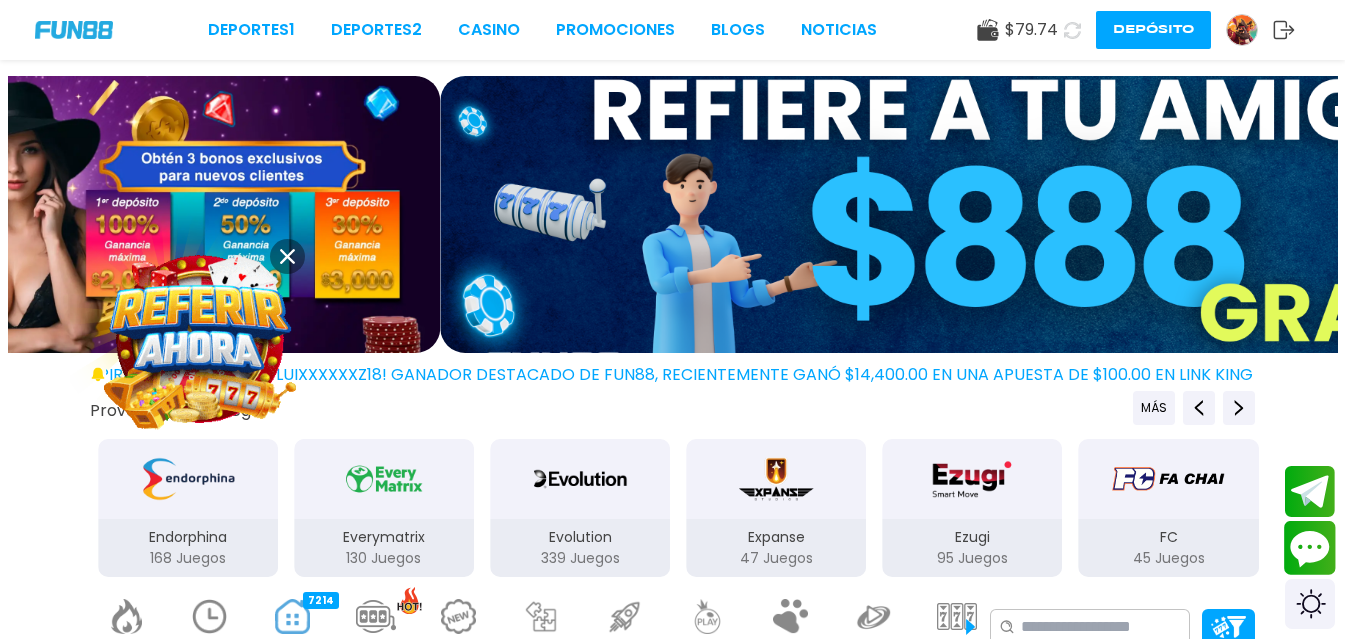 click at bounding box center (1310, 548) 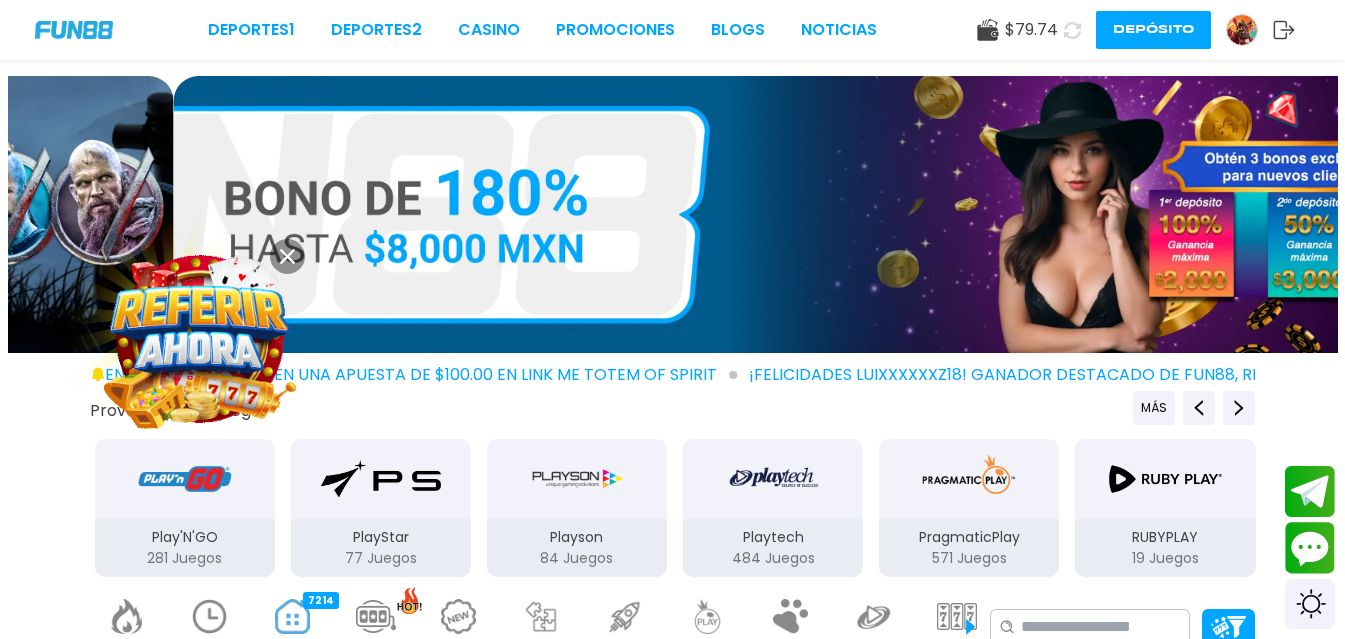 click 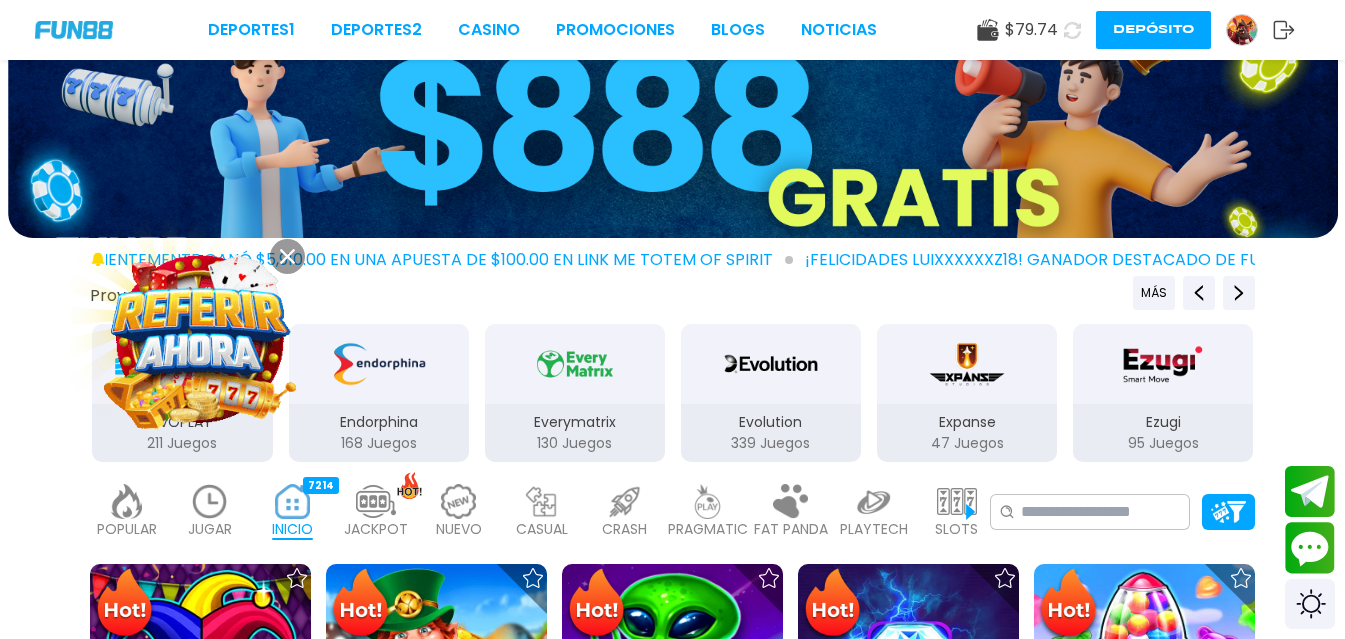 scroll, scrollTop: 200, scrollLeft: 0, axis: vertical 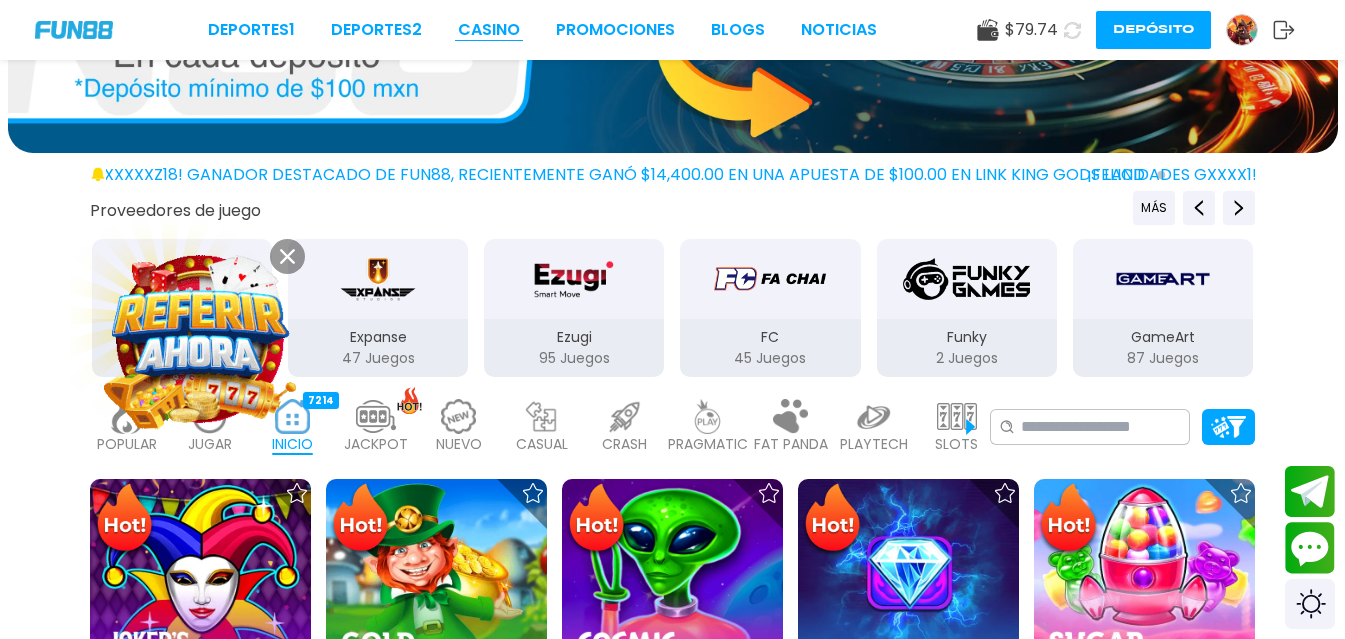 click on "CASINO" at bounding box center [489, 30] 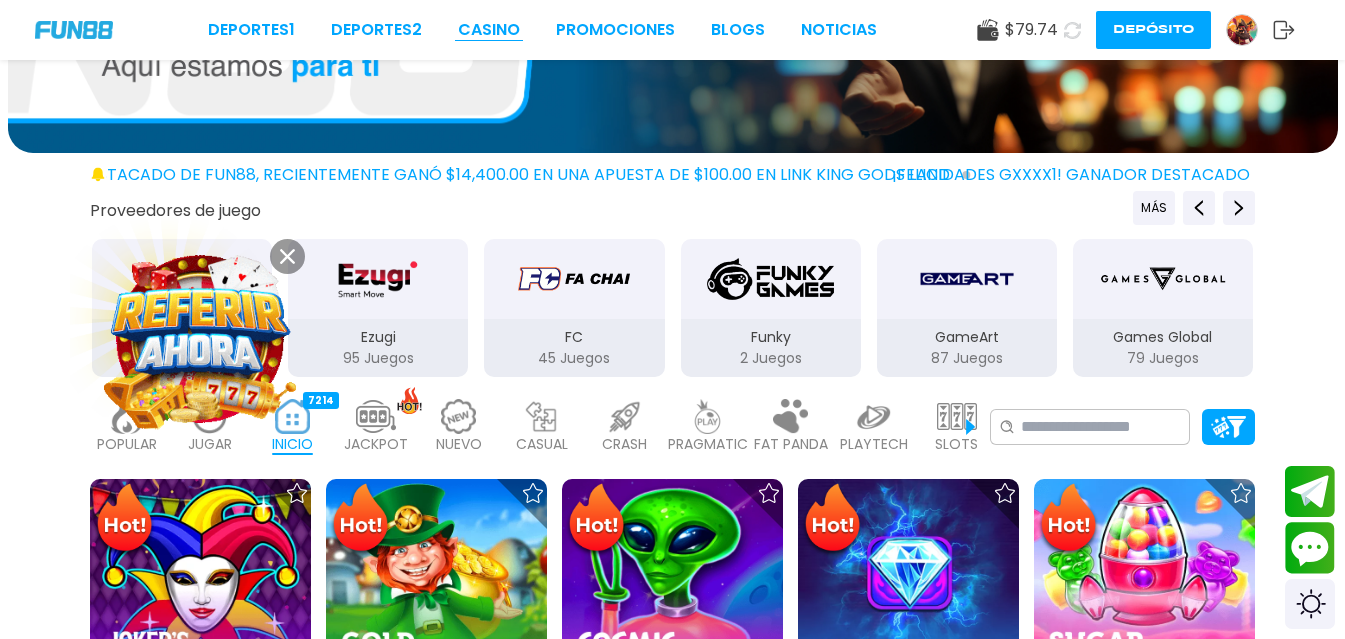 click on "CASINO" at bounding box center [489, 30] 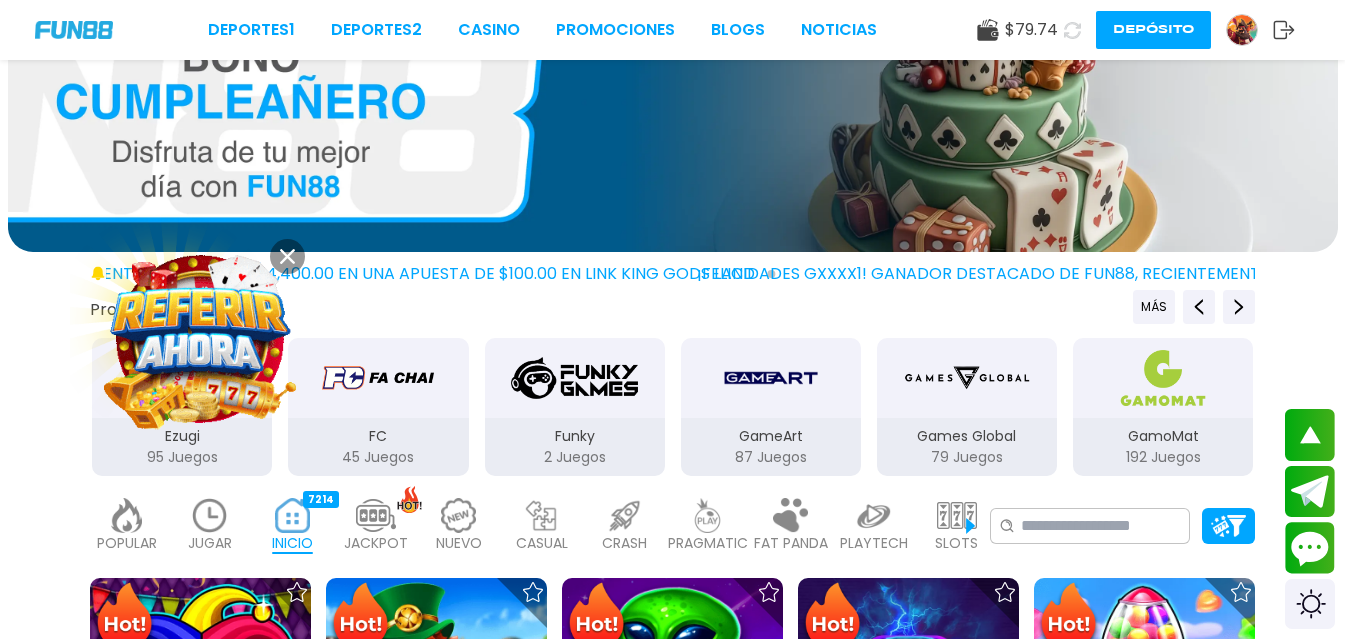scroll, scrollTop: 100, scrollLeft: 0, axis: vertical 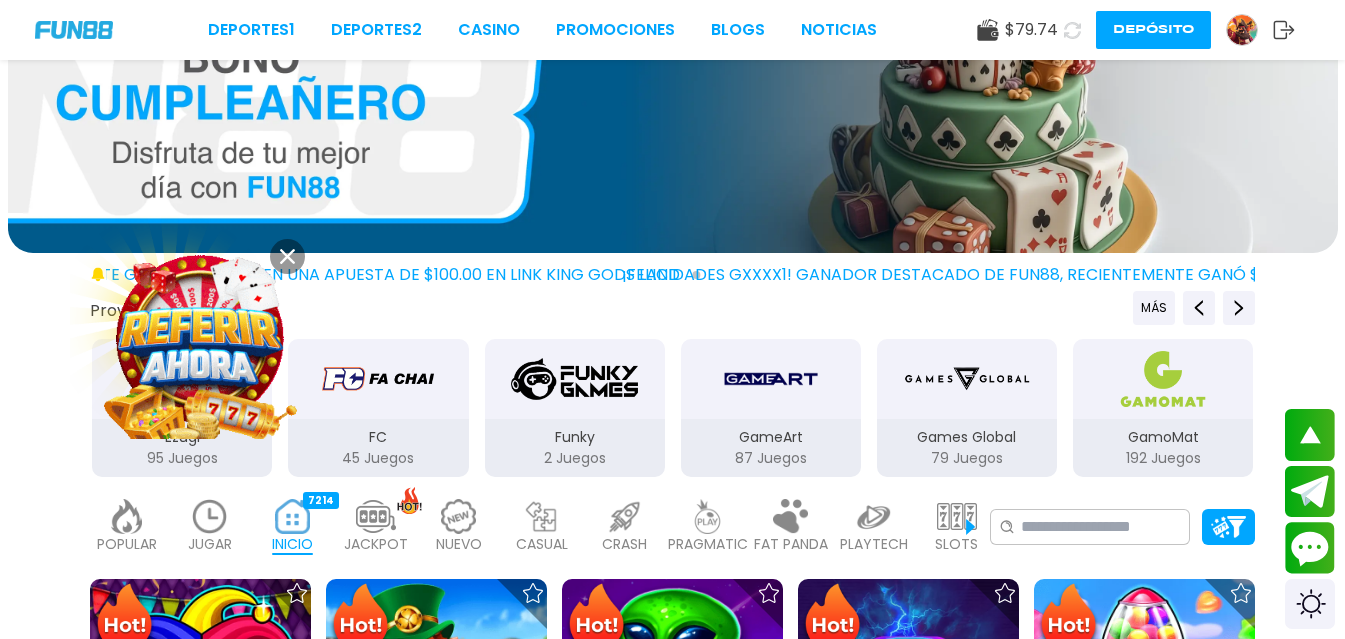 click at bounding box center (210, 516) 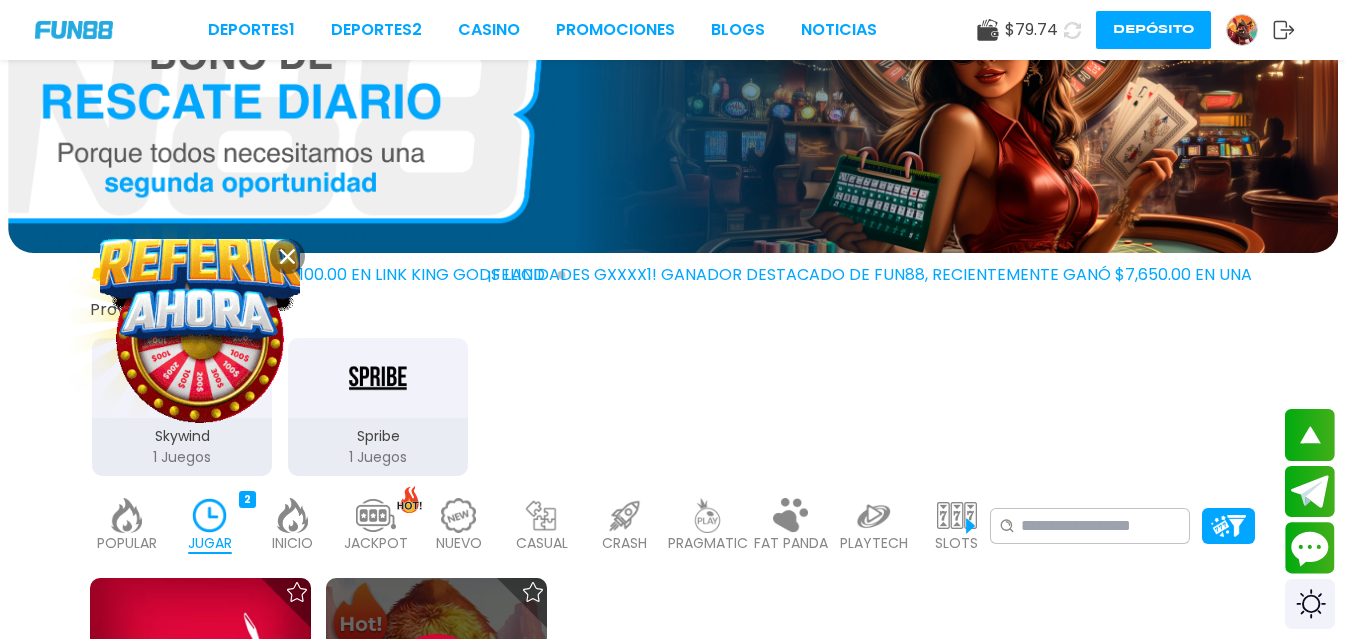 click at bounding box center (436, 688) 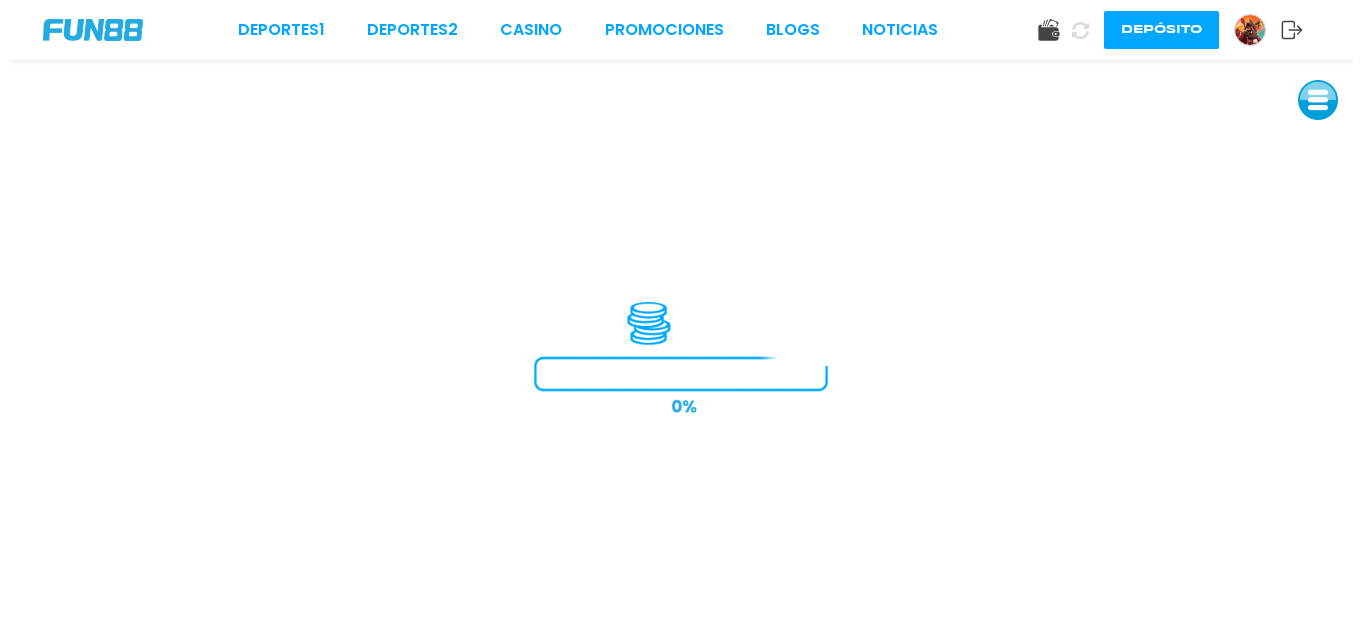 scroll, scrollTop: 0, scrollLeft: 0, axis: both 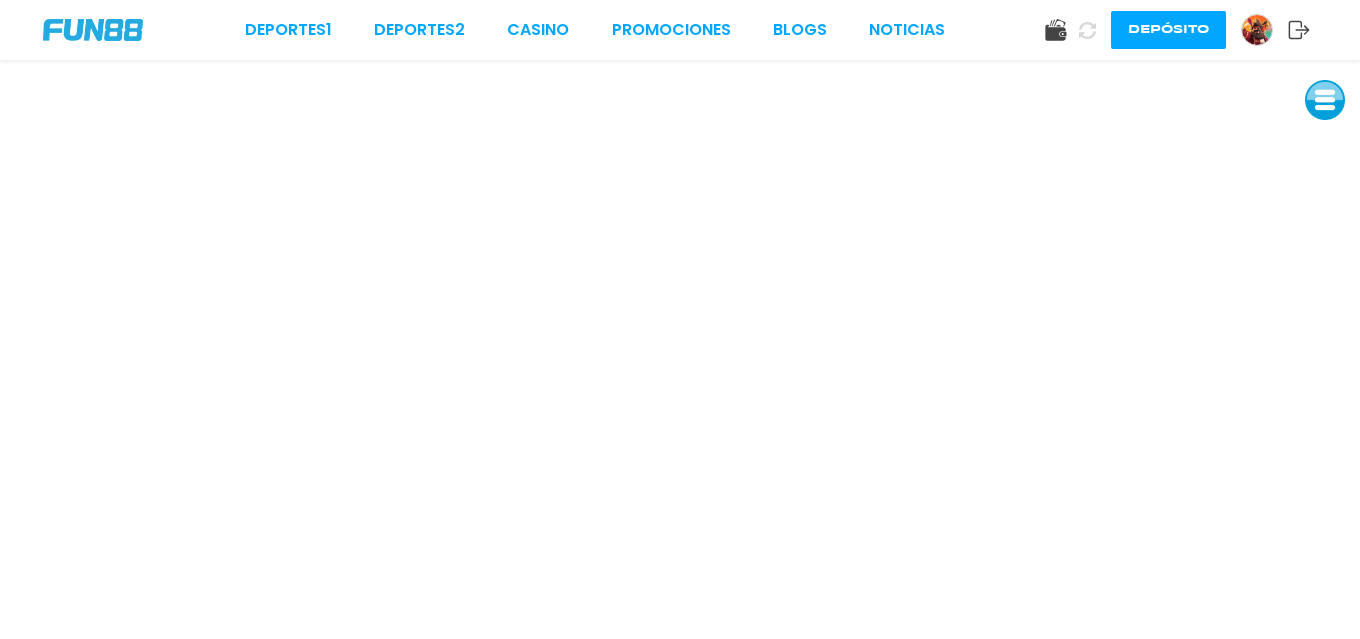 click 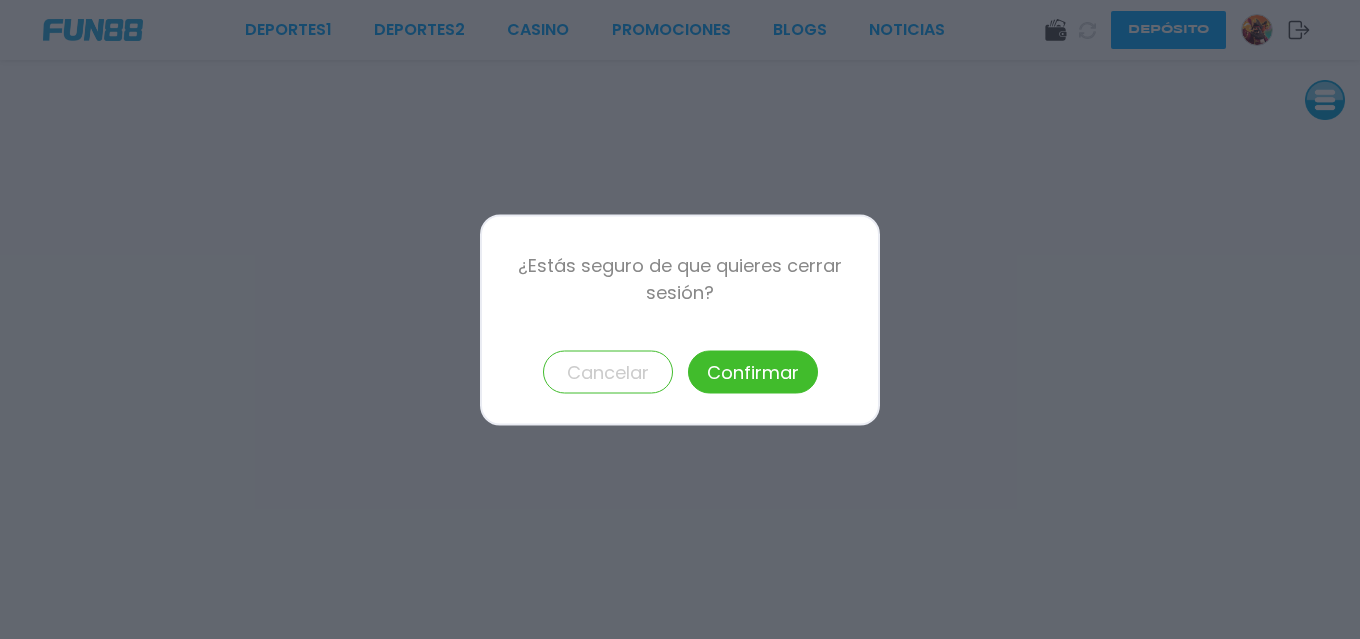 click on "Confirmar" at bounding box center [753, 371] 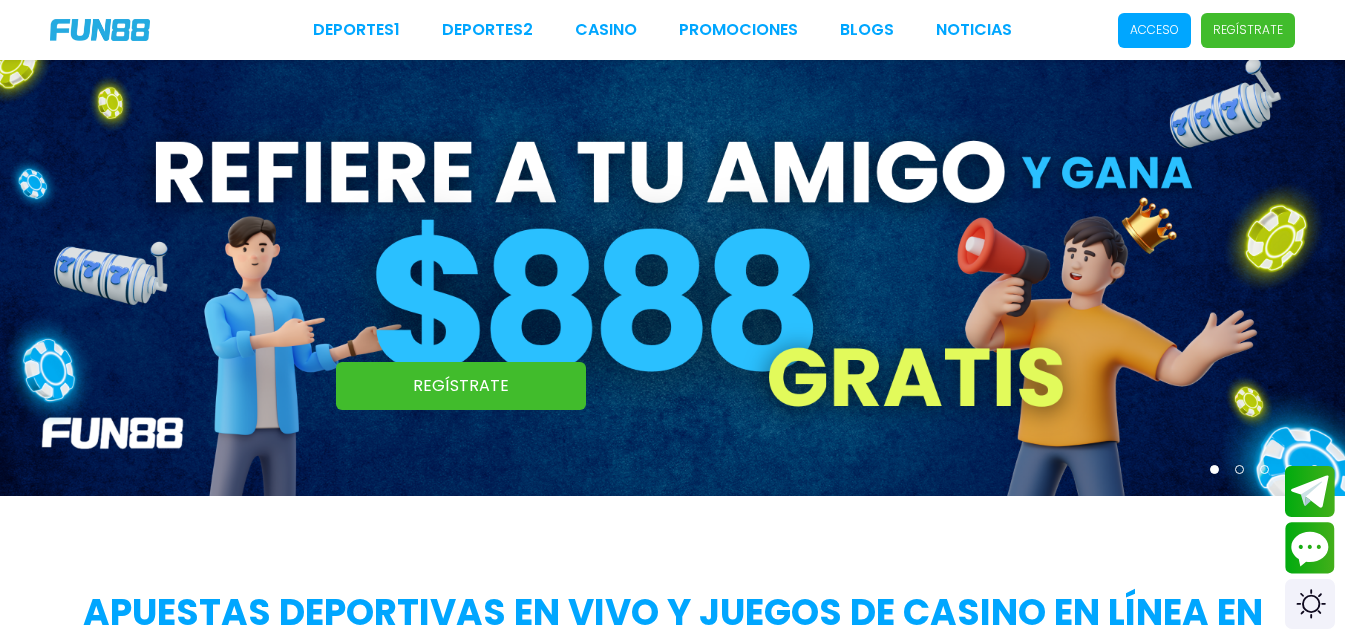 scroll, scrollTop: 0, scrollLeft: 0, axis: both 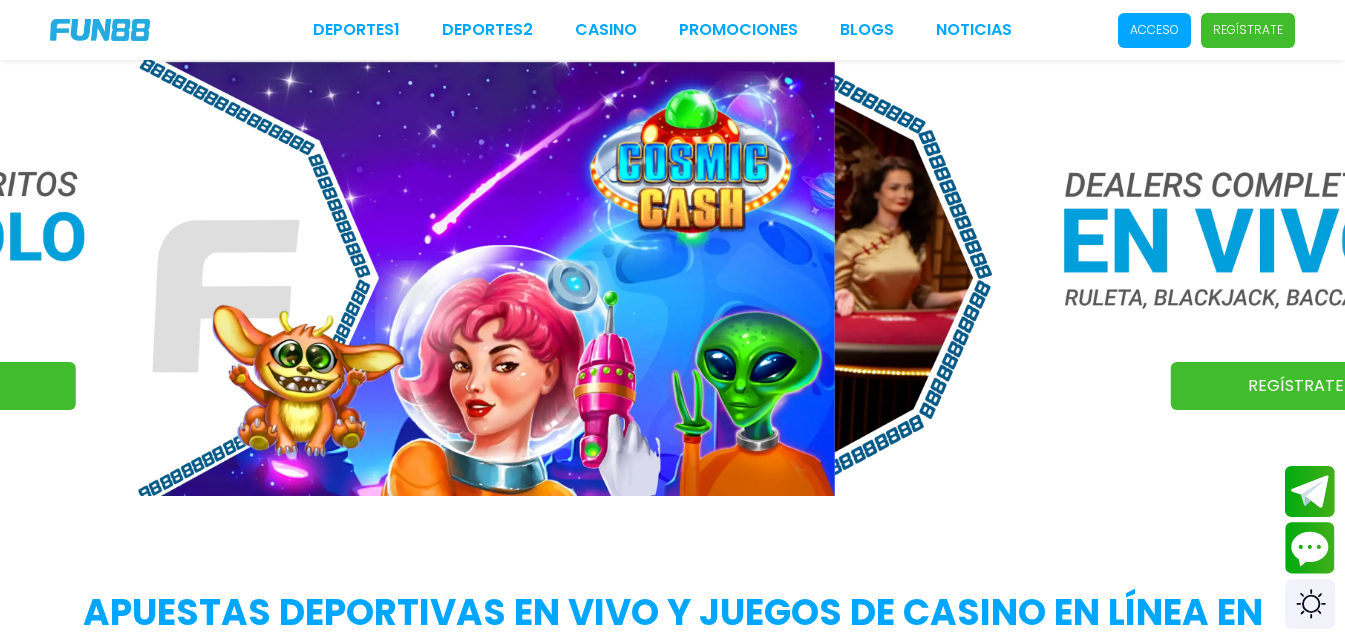 click on "Acceso" at bounding box center [1154, 30] 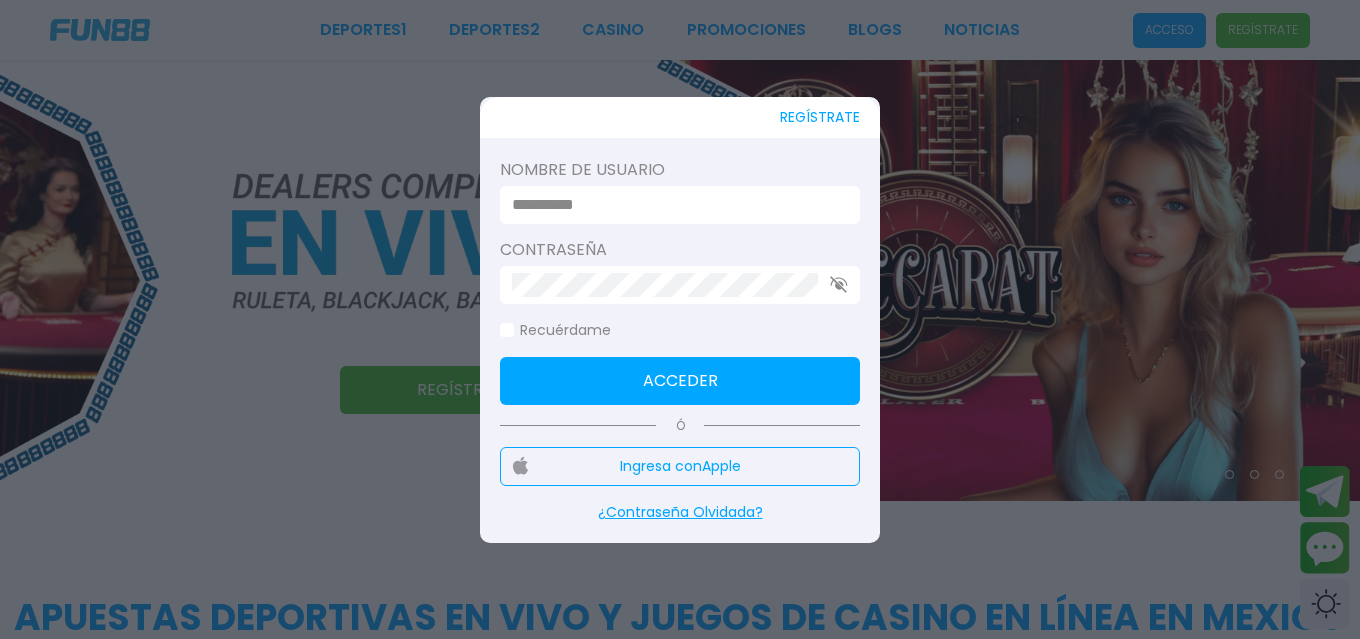 click at bounding box center (674, 205) 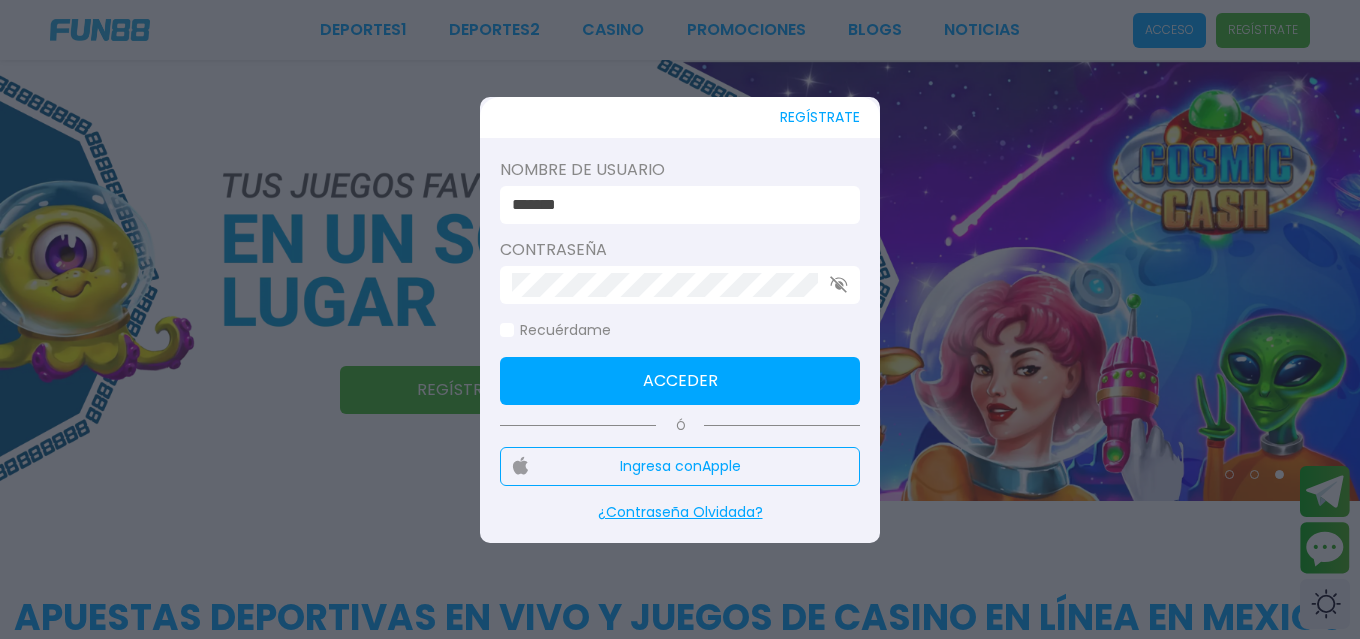 click at bounding box center [680, 285] 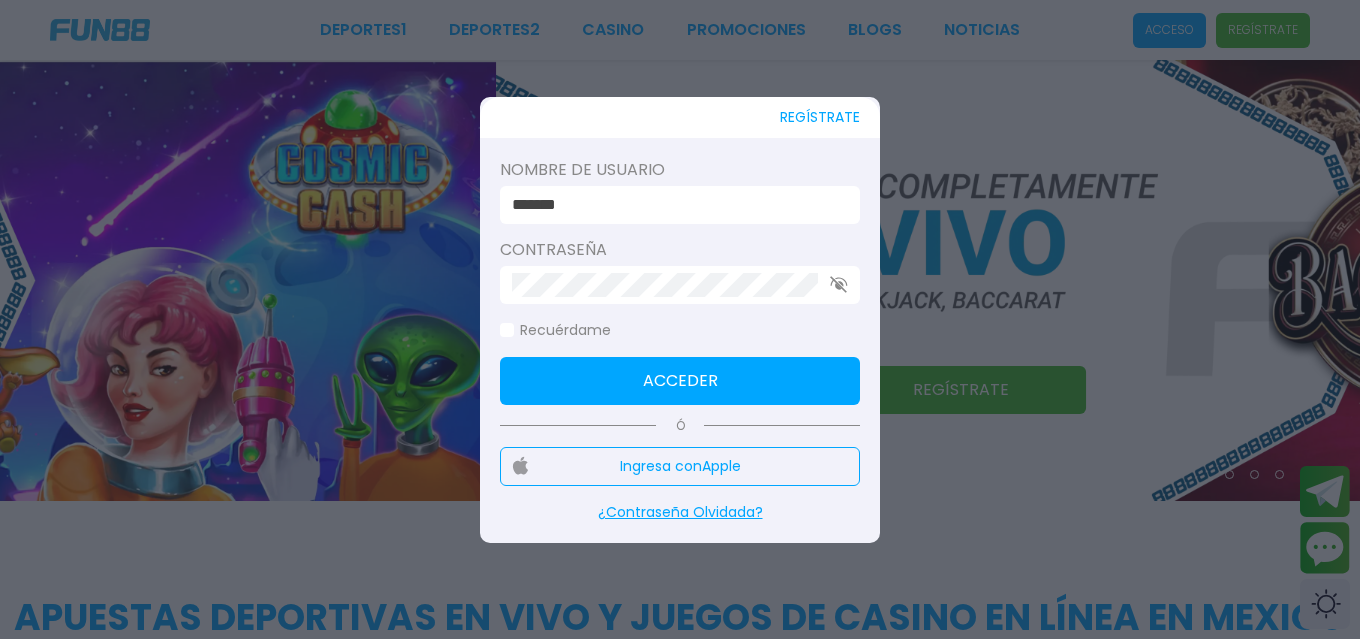 click 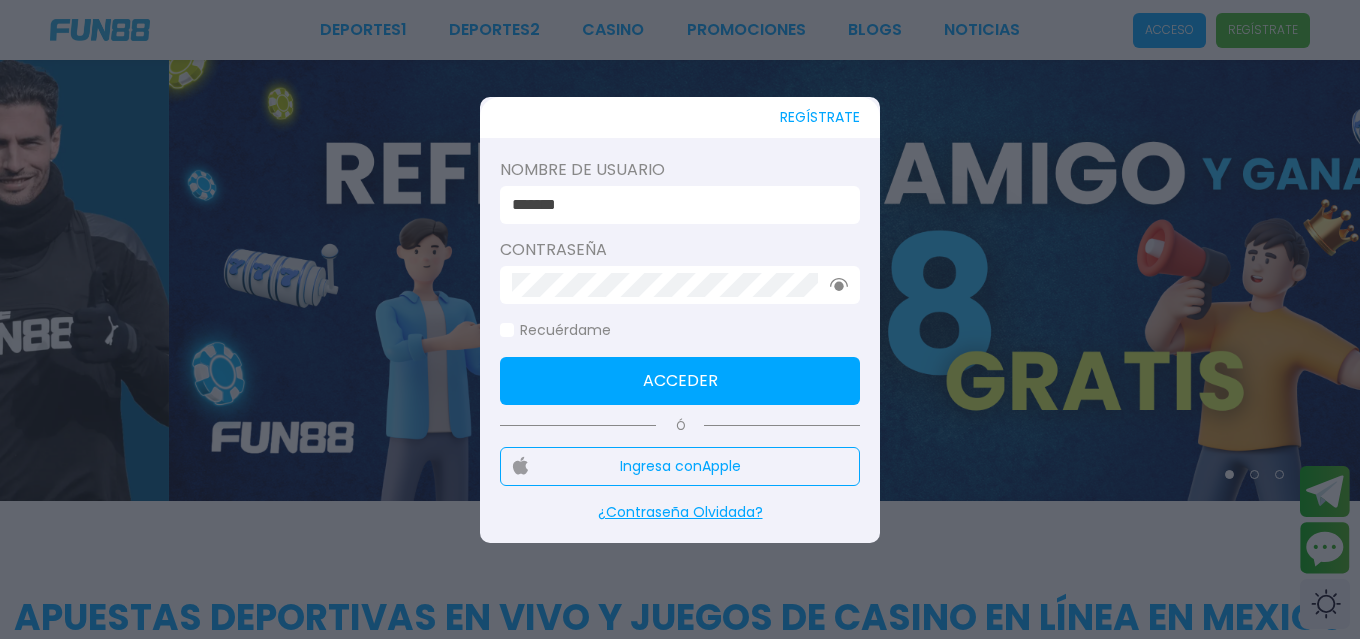 click on "Acceder" at bounding box center [680, 381] 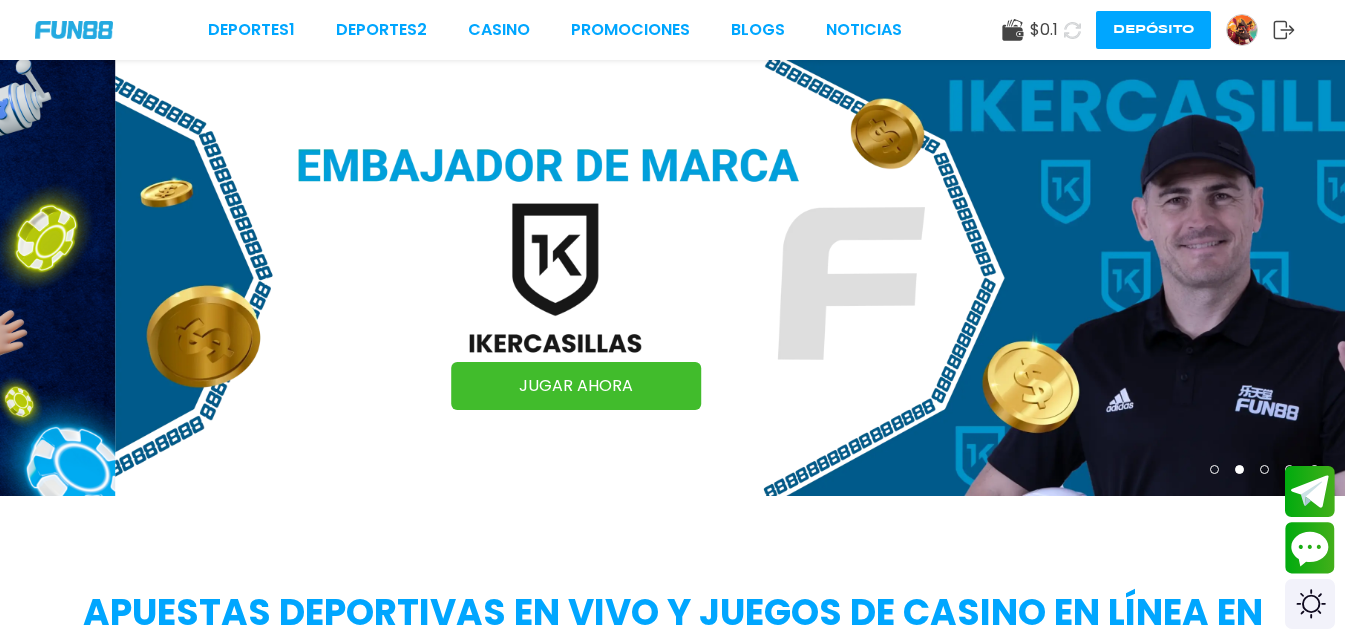click 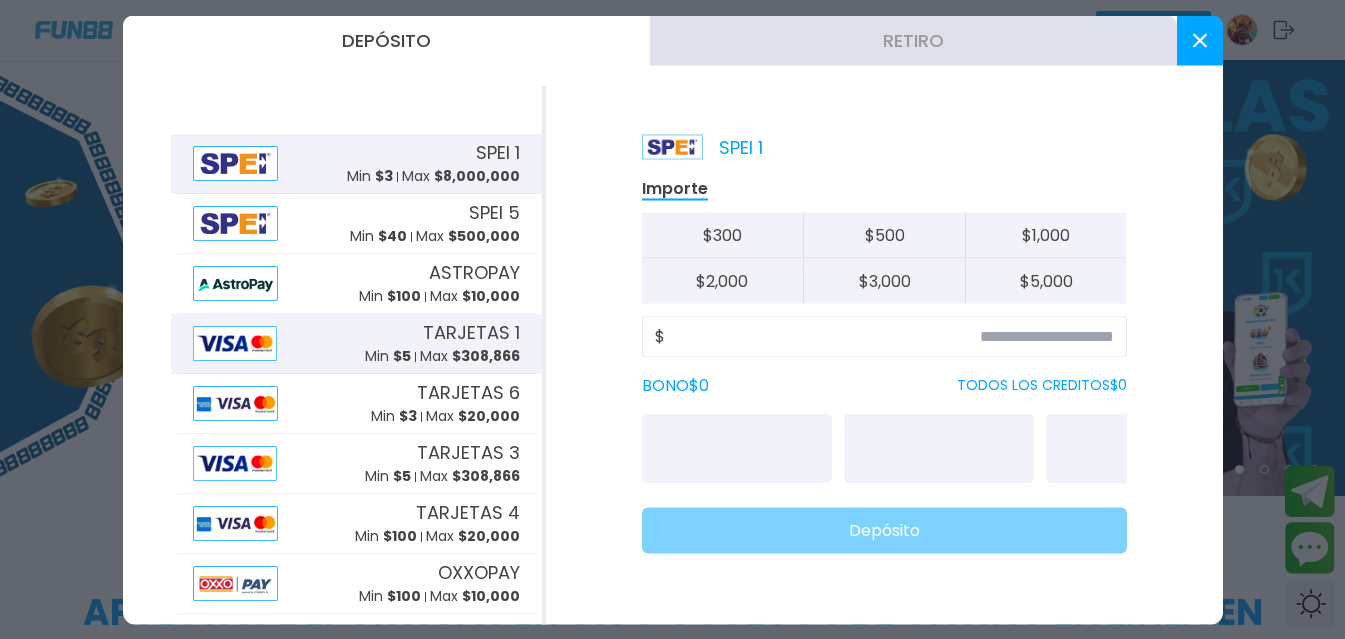 drag, startPoint x: 368, startPoint y: 337, endPoint x: 367, endPoint y: 325, distance: 12.0415945 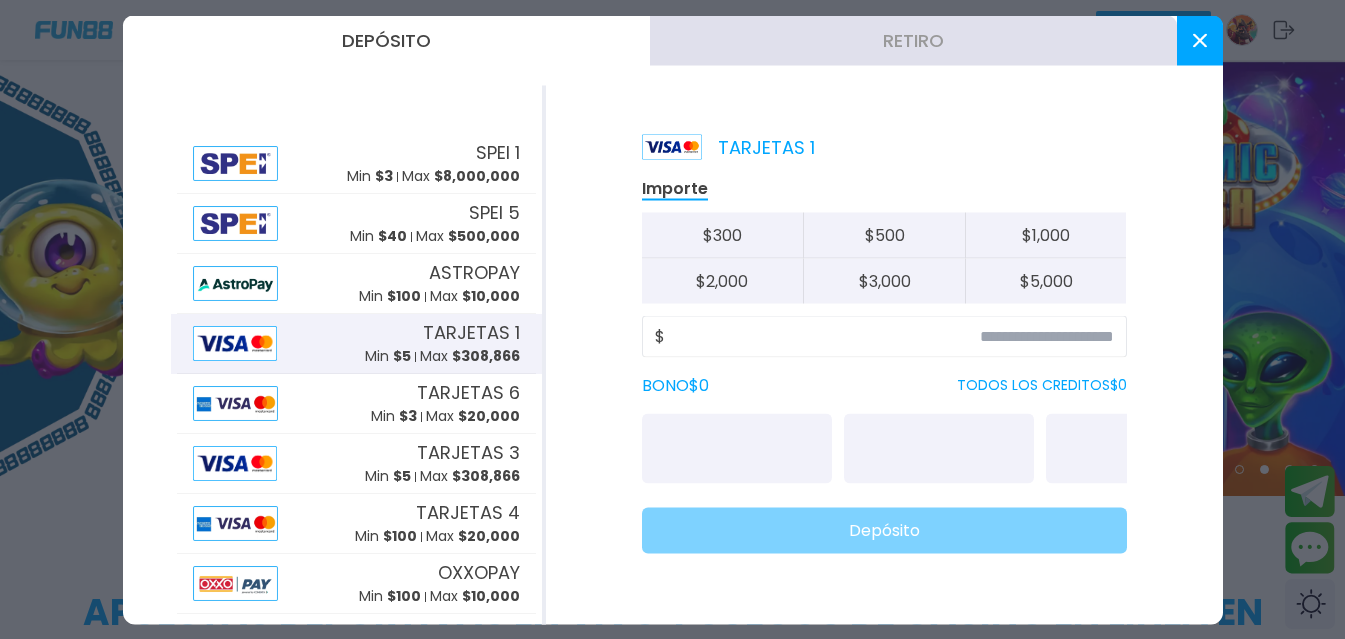 click on "$  300" at bounding box center (723, 235) 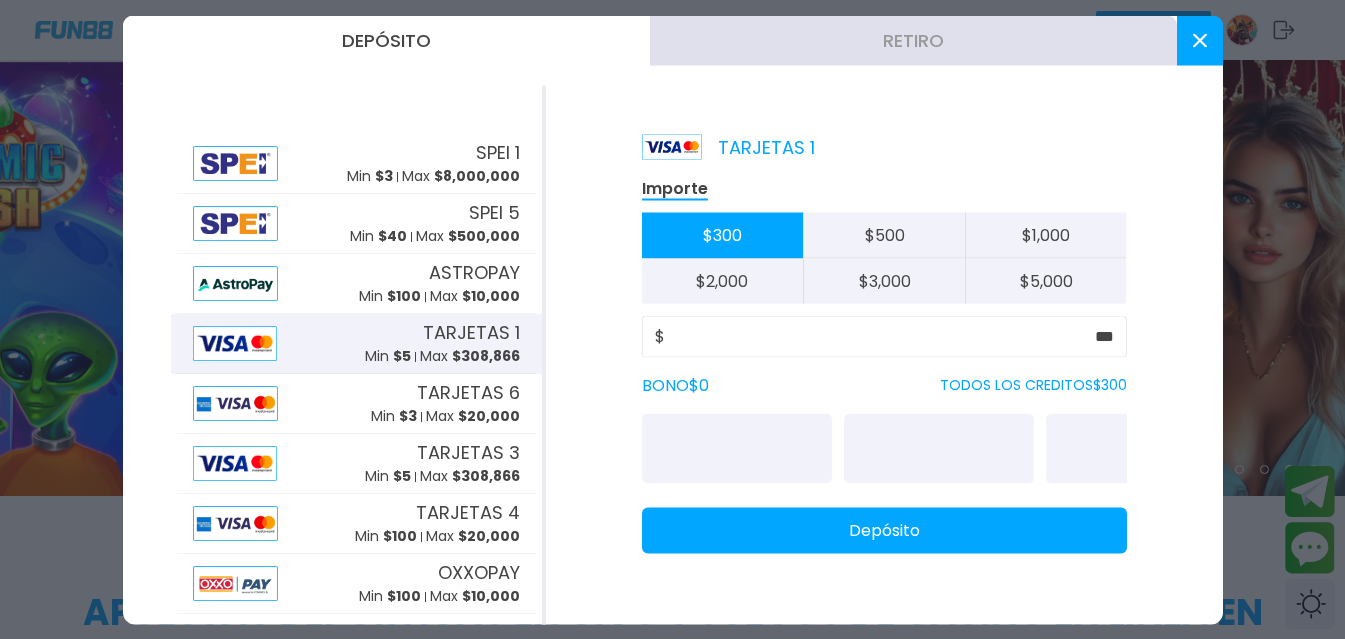 click on "Depósito" at bounding box center [884, 530] 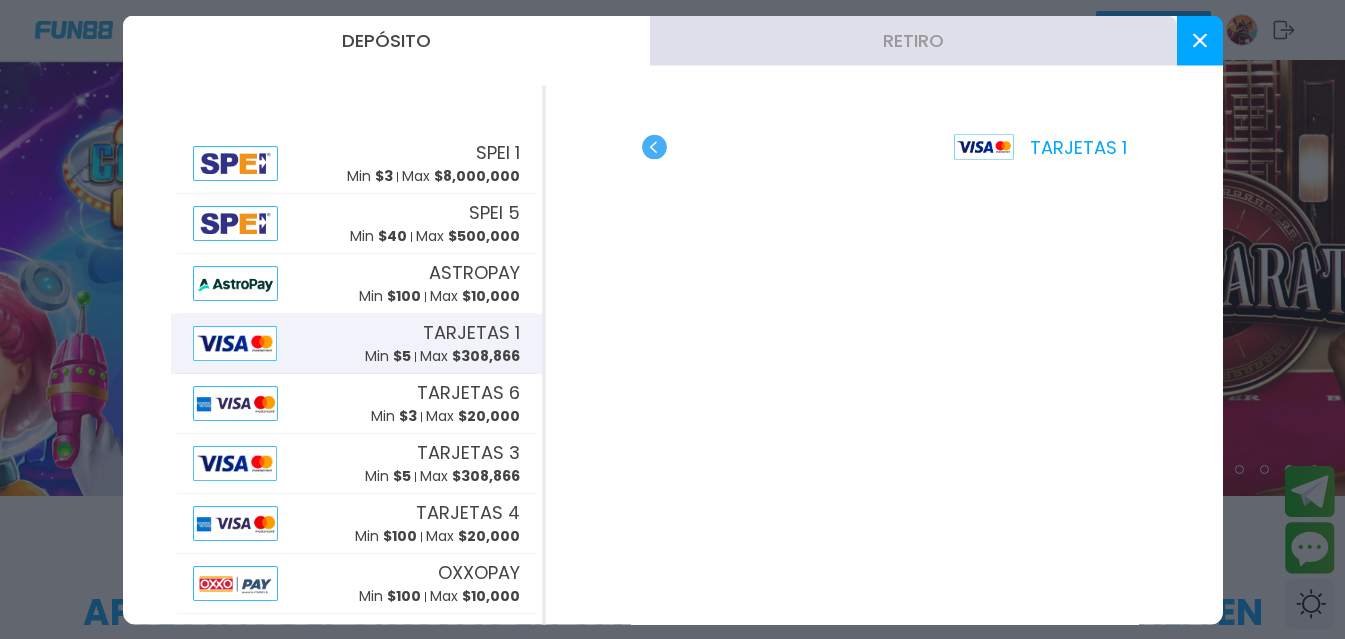 click 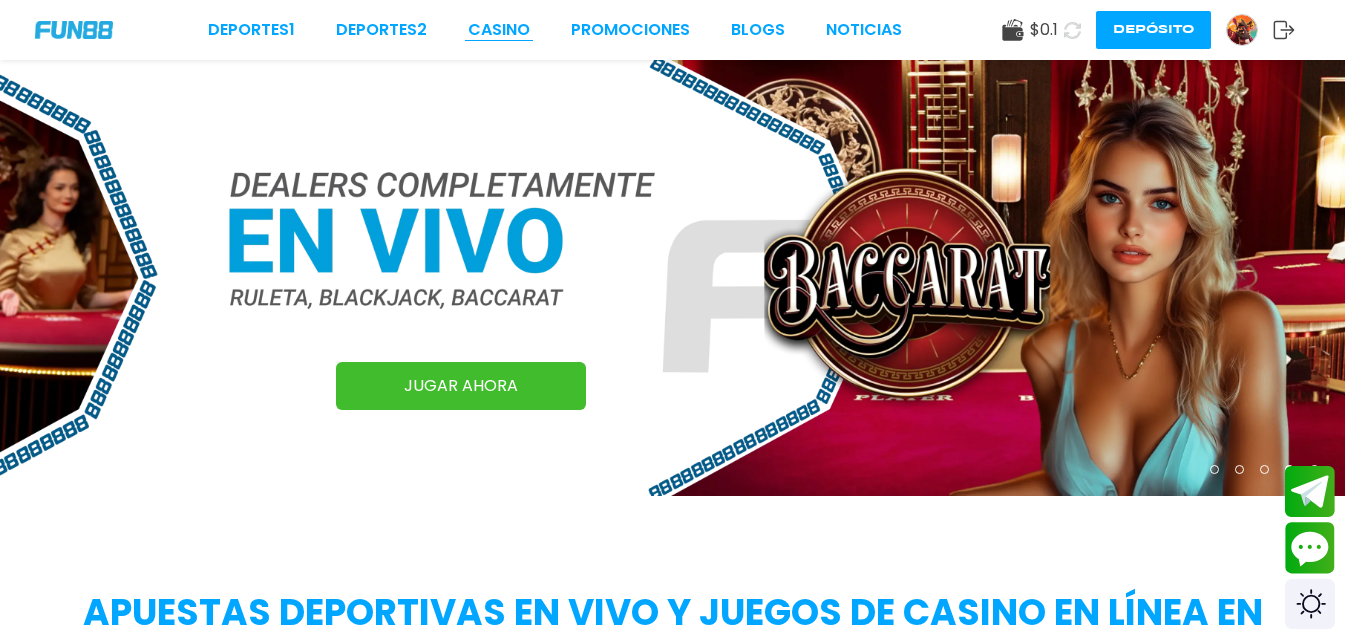 click on "CASINO" at bounding box center [499, 30] 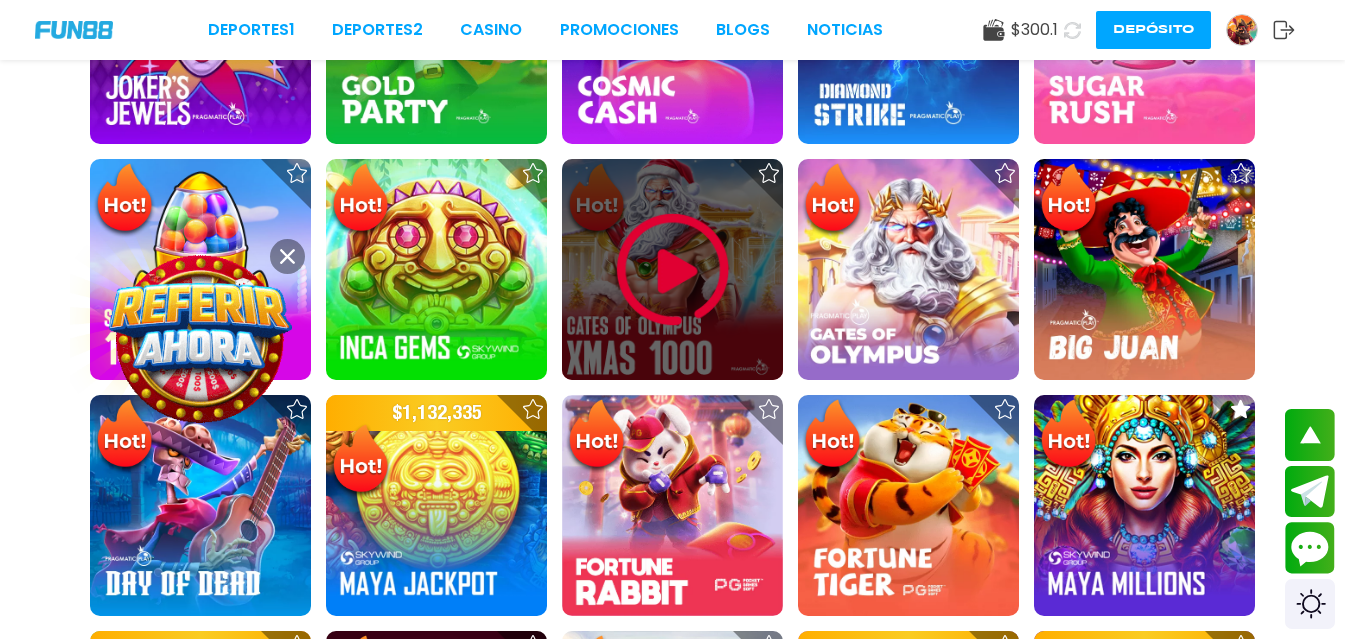 scroll, scrollTop: 800, scrollLeft: 0, axis: vertical 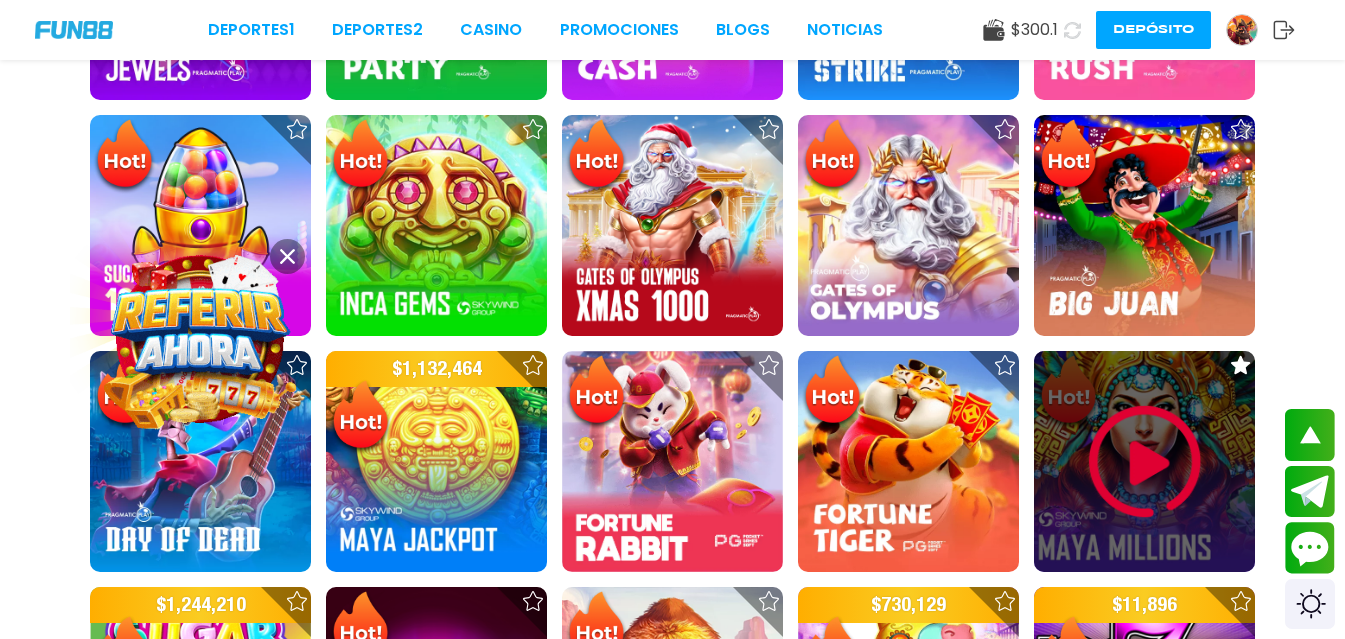click at bounding box center [1145, 462] 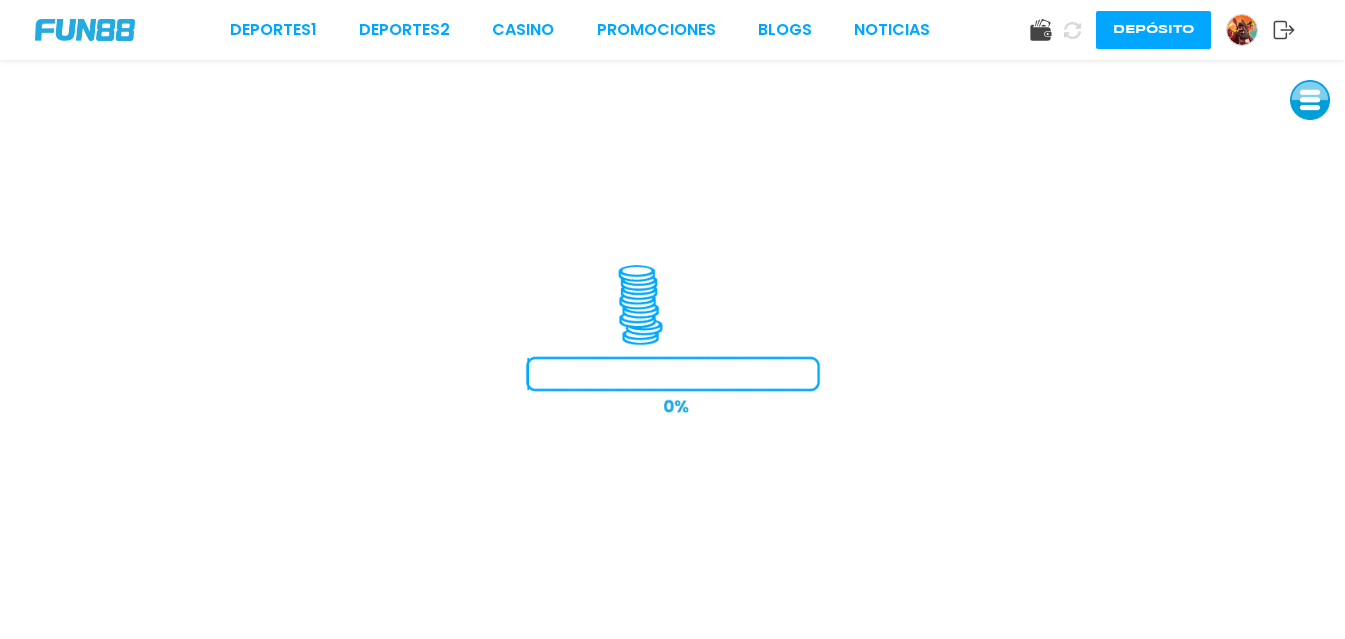 scroll, scrollTop: 0, scrollLeft: 0, axis: both 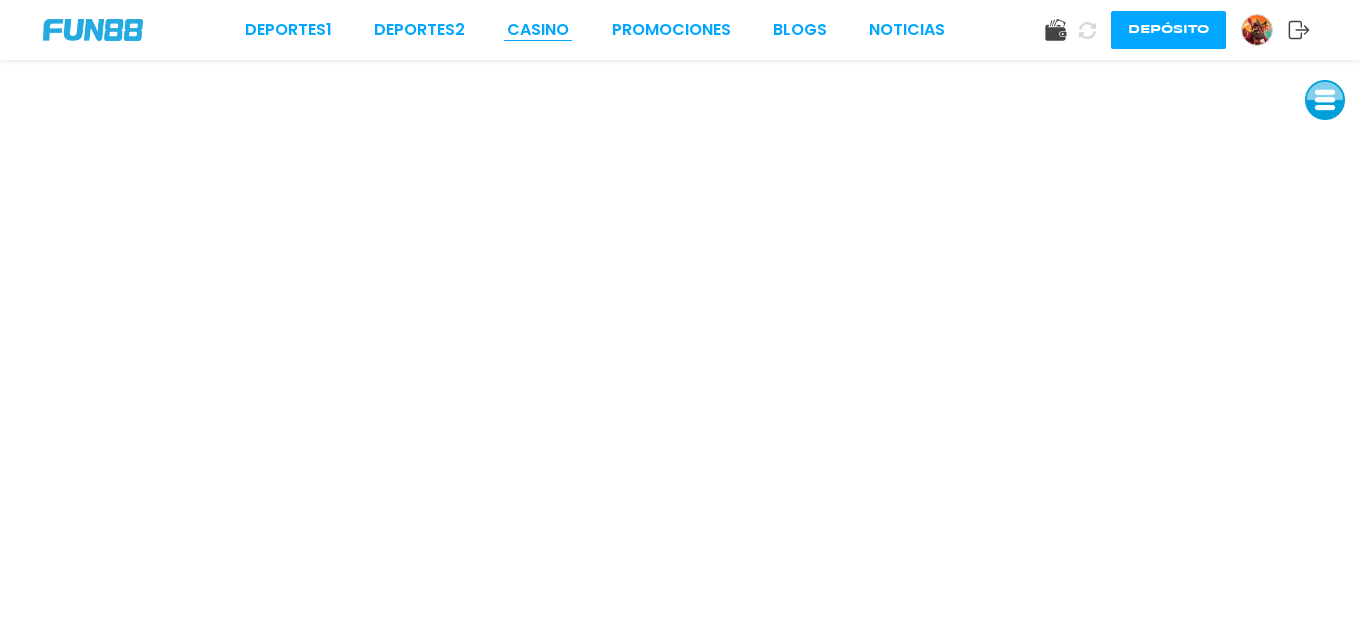 click on "CASINO" at bounding box center [538, 30] 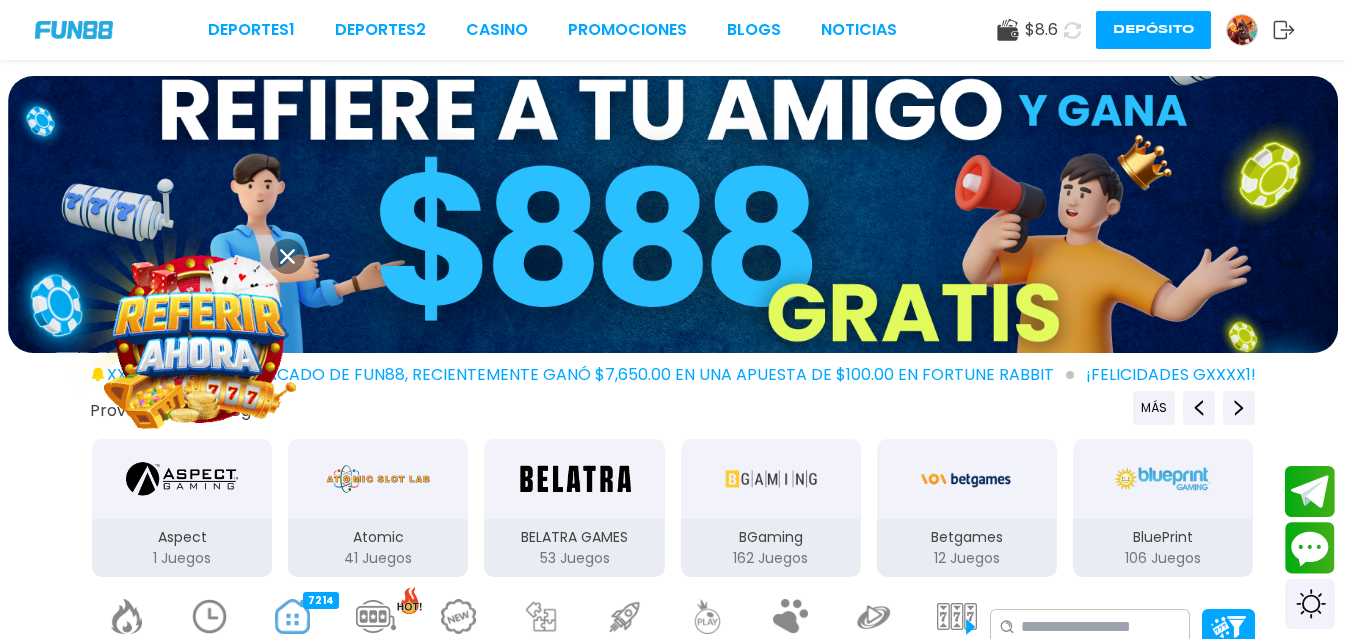 click at bounding box center (210, 616) 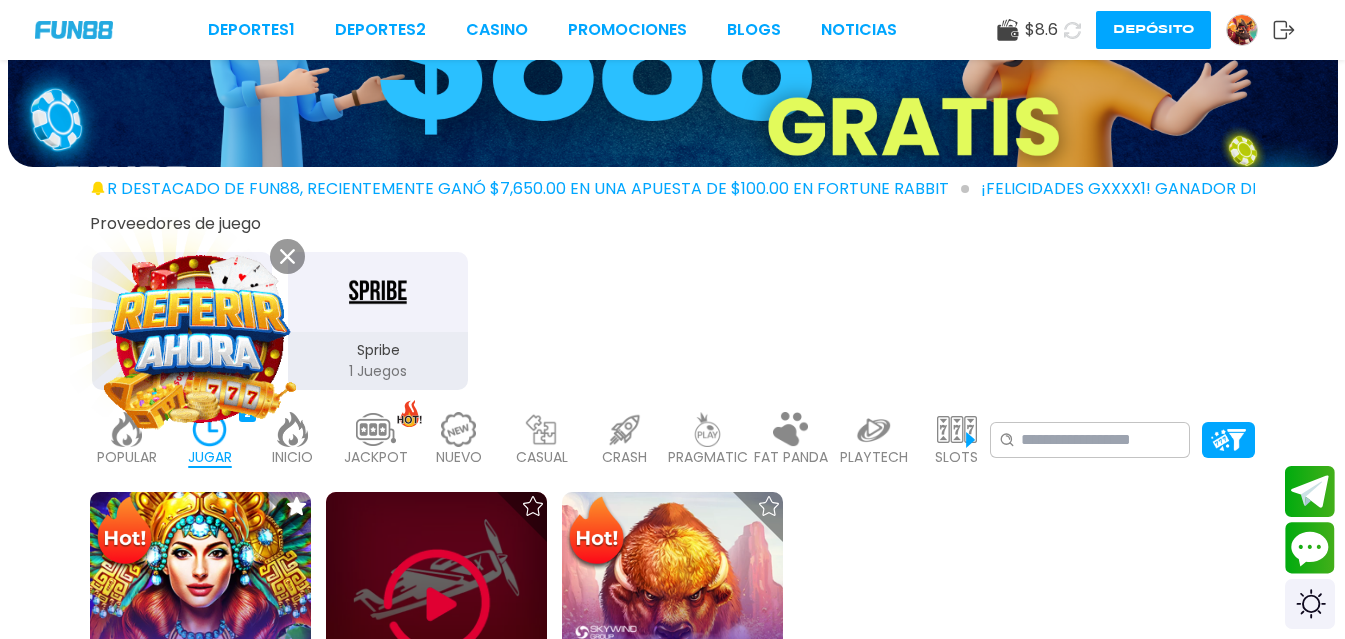 scroll, scrollTop: 200, scrollLeft: 0, axis: vertical 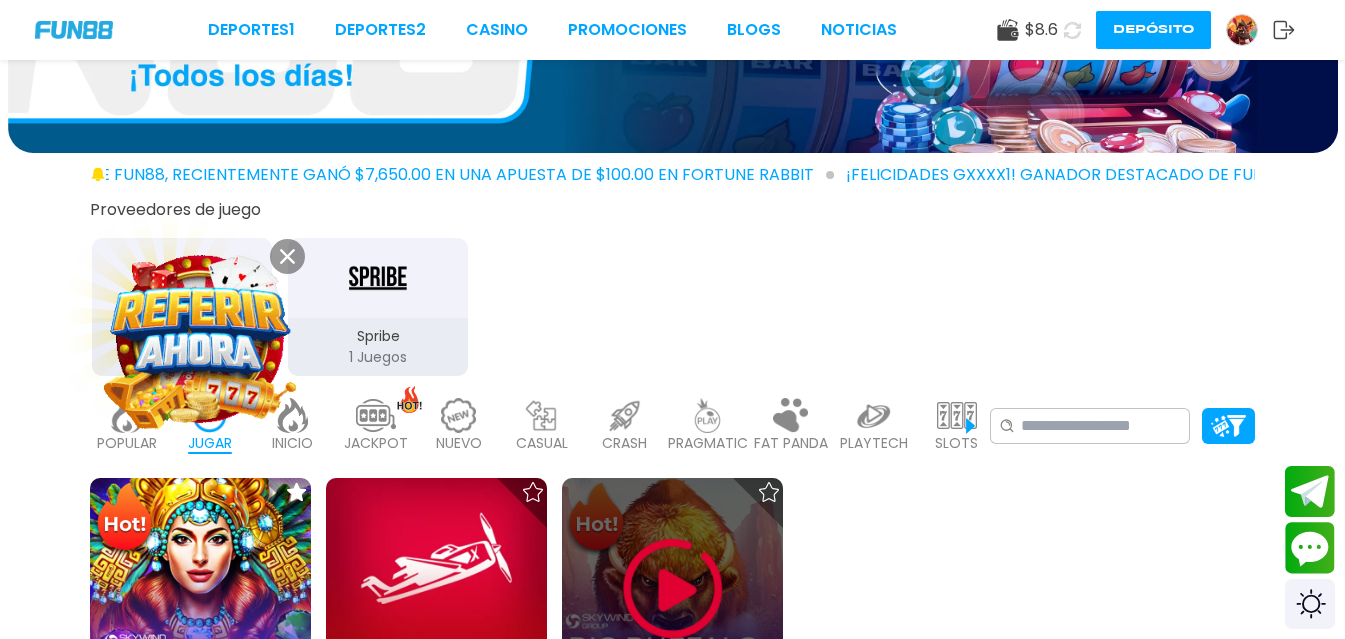 click at bounding box center [673, 589] 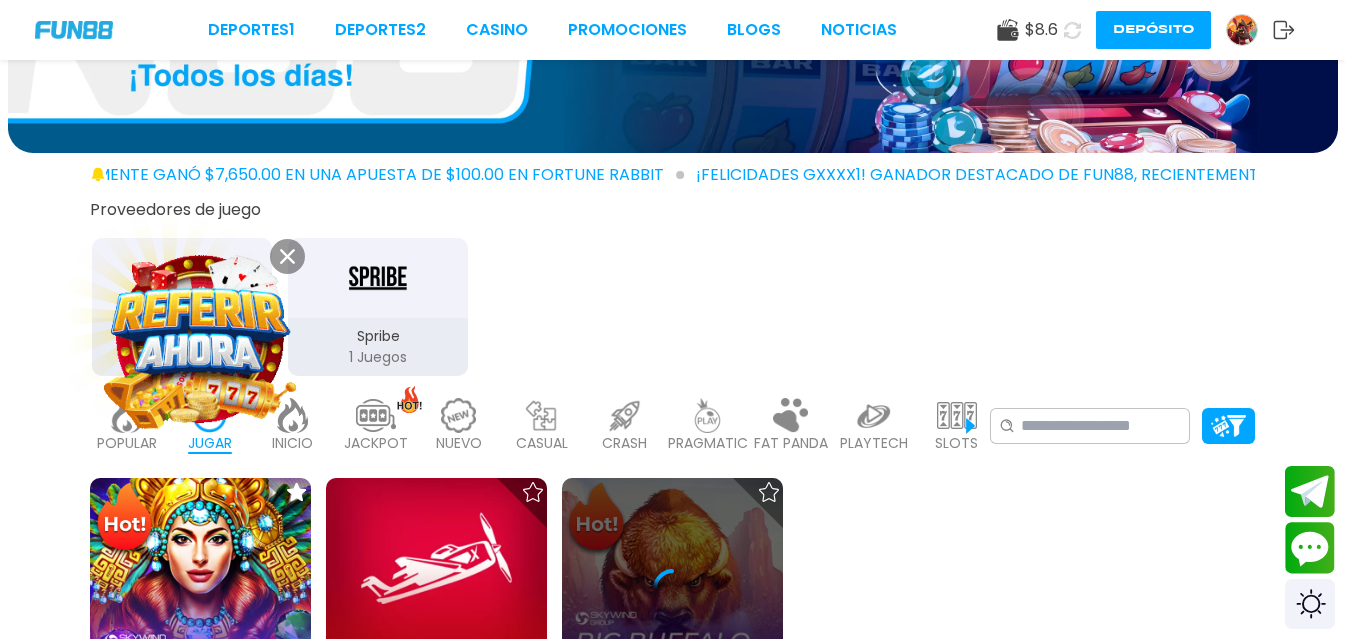 scroll, scrollTop: 0, scrollLeft: 0, axis: both 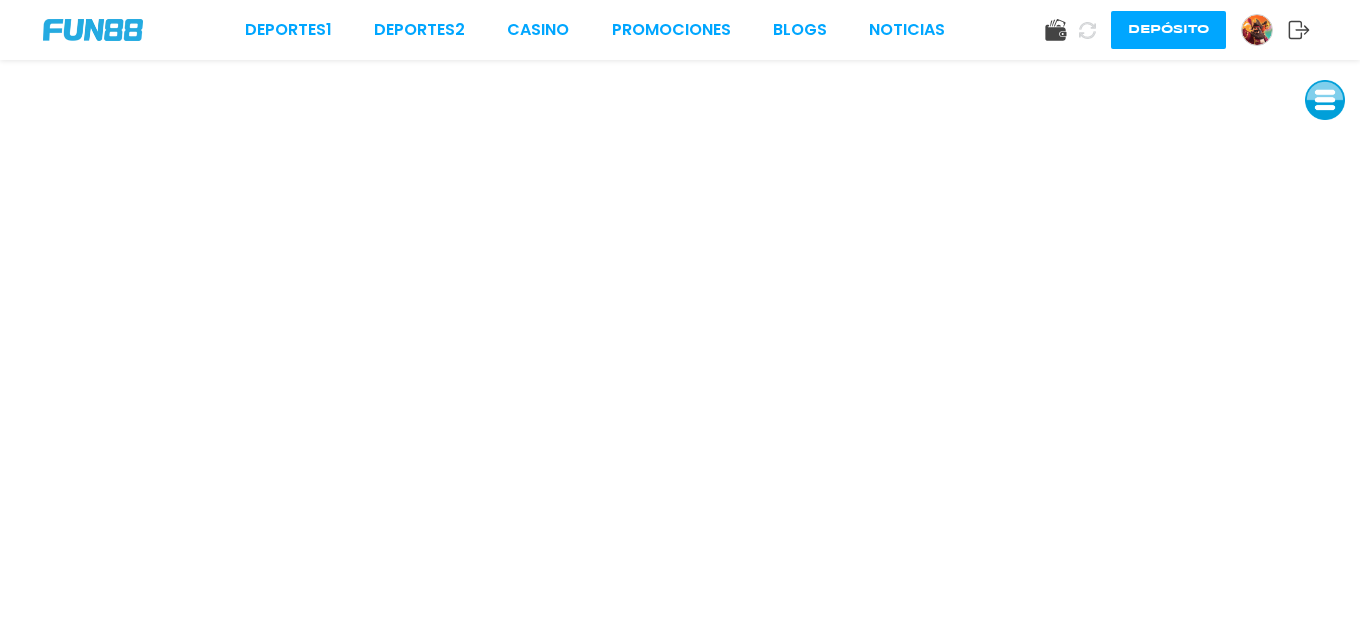 click at bounding box center [1257, 30] 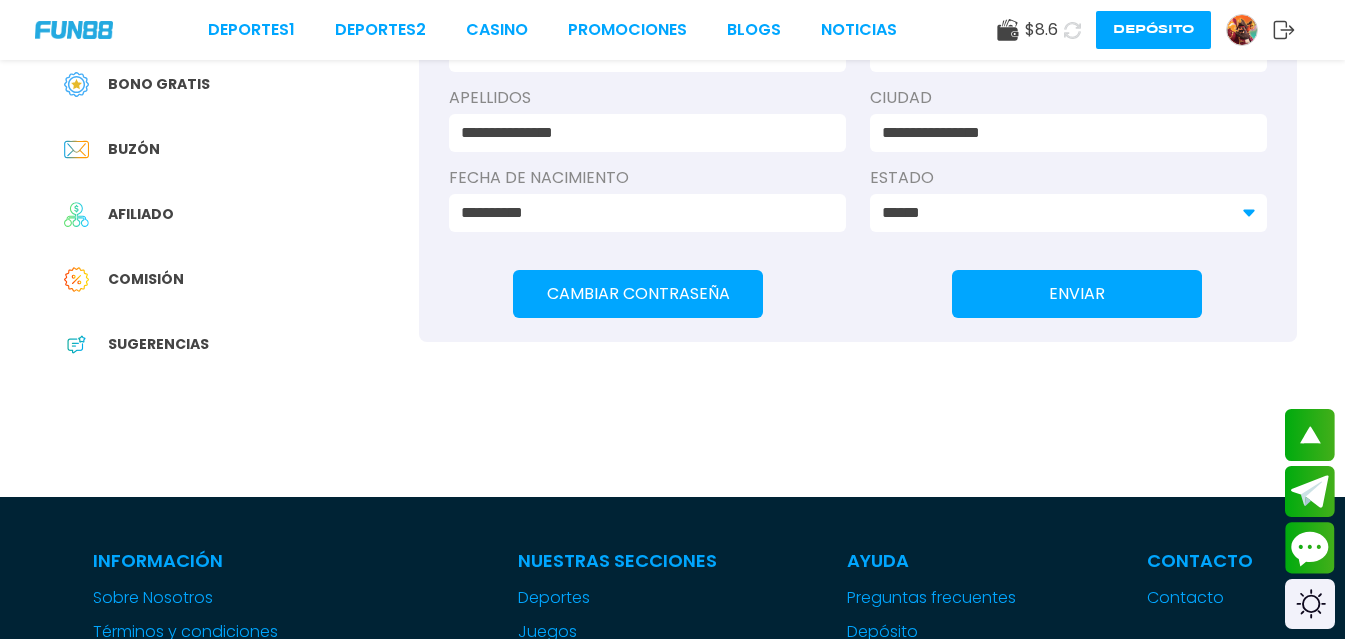scroll, scrollTop: 500, scrollLeft: 0, axis: vertical 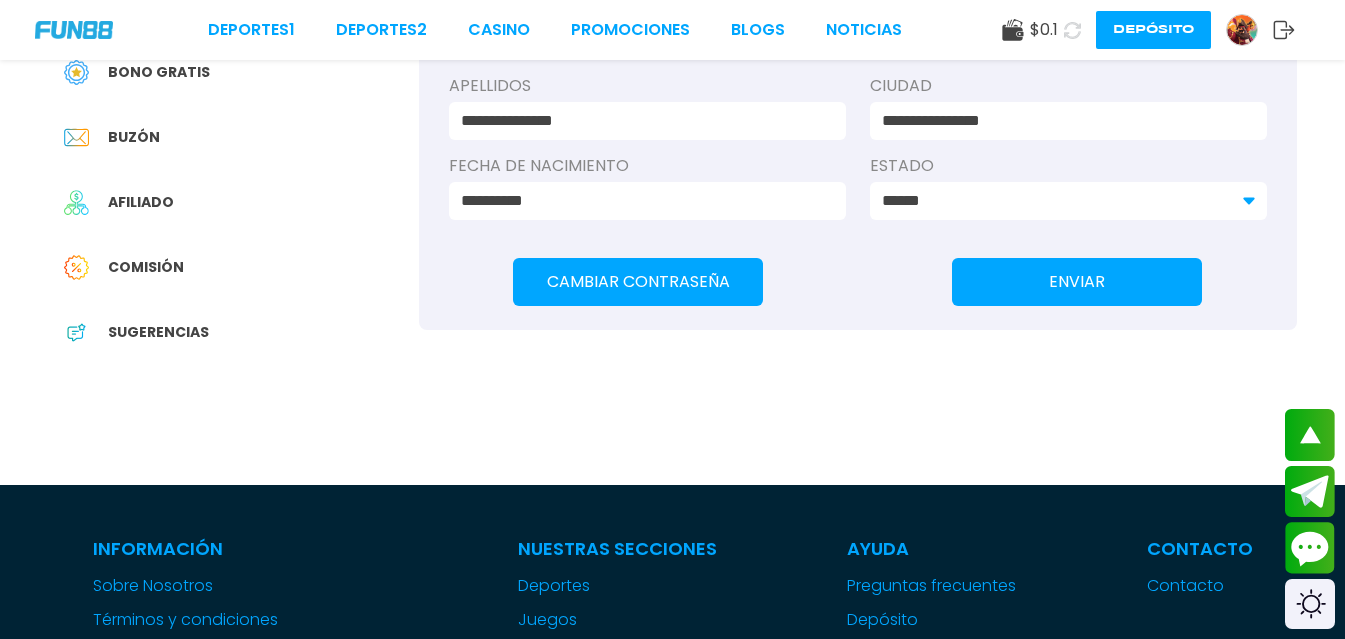 click on "Bono Gratis" at bounding box center (159, 72) 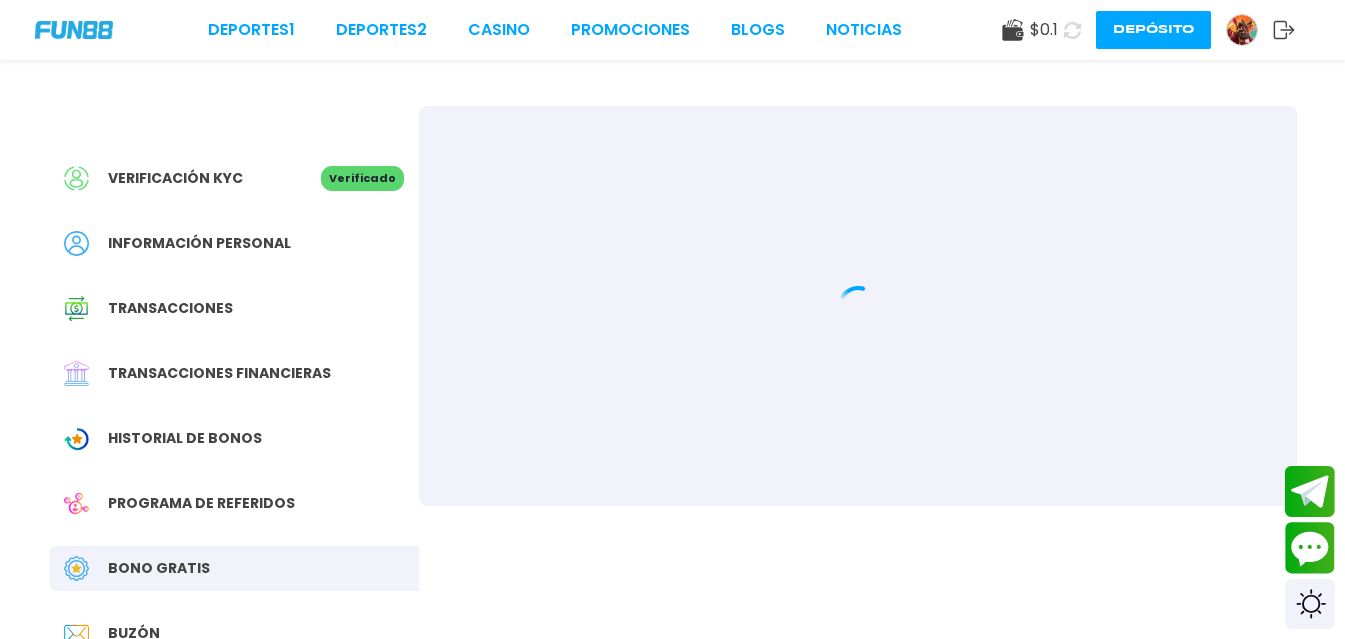 scroll, scrollTop: 0, scrollLeft: 0, axis: both 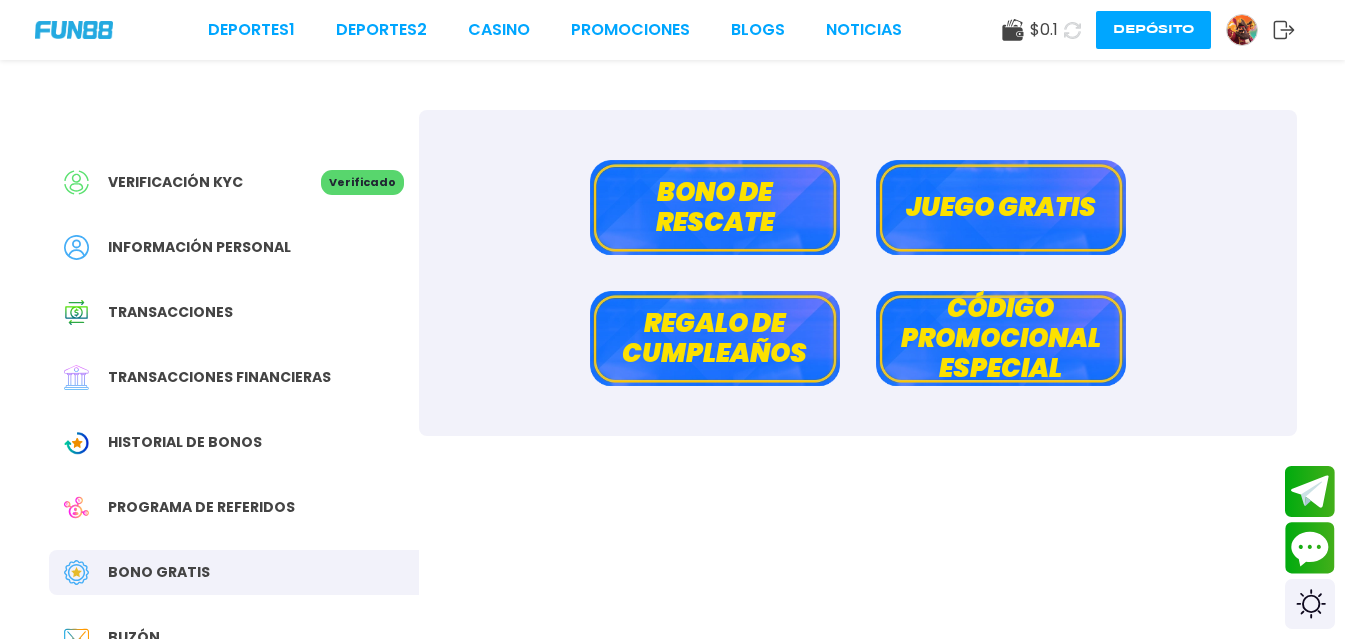 click on "Bono de rescate" at bounding box center (715, 207) 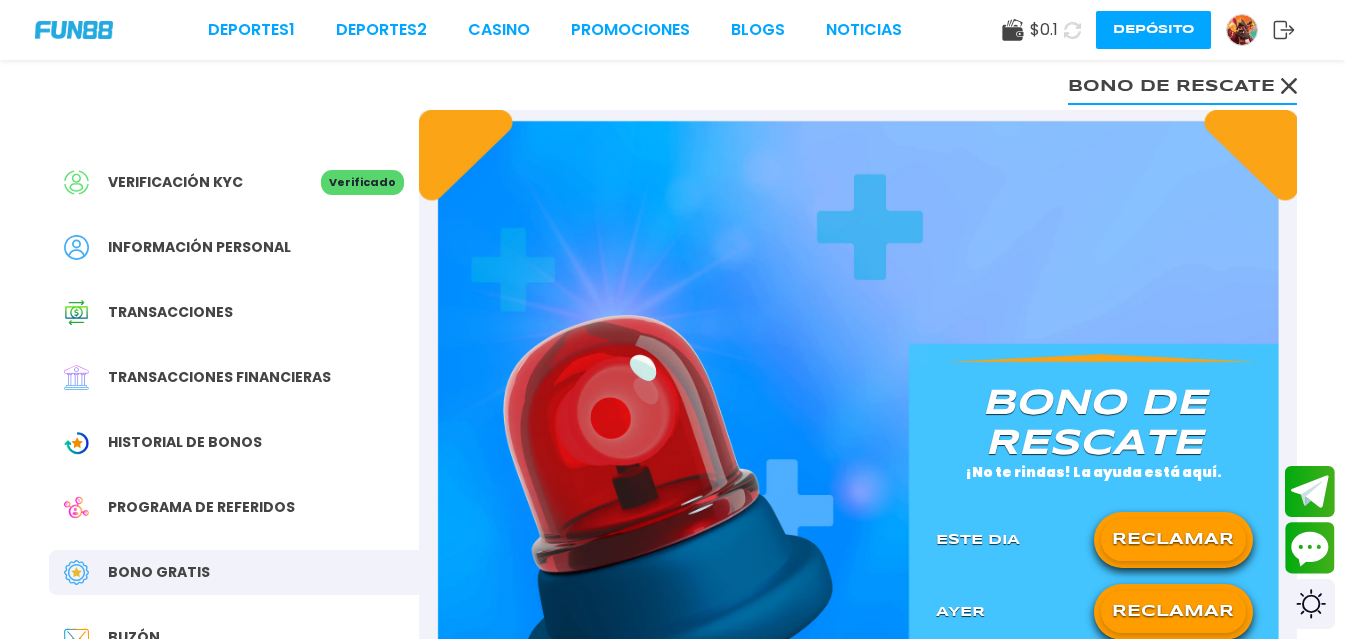 click on "RECLAMAR" at bounding box center [1173, 540] 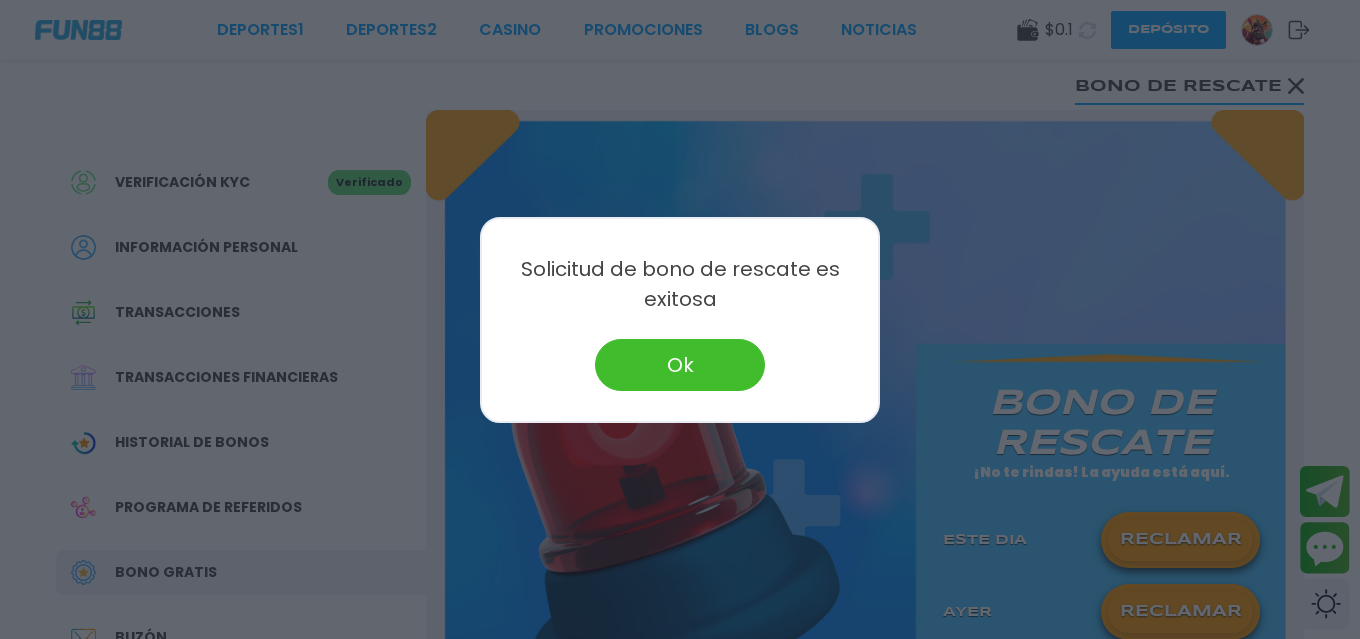 drag, startPoint x: 656, startPoint y: 355, endPoint x: 666, endPoint y: 356, distance: 10.049875 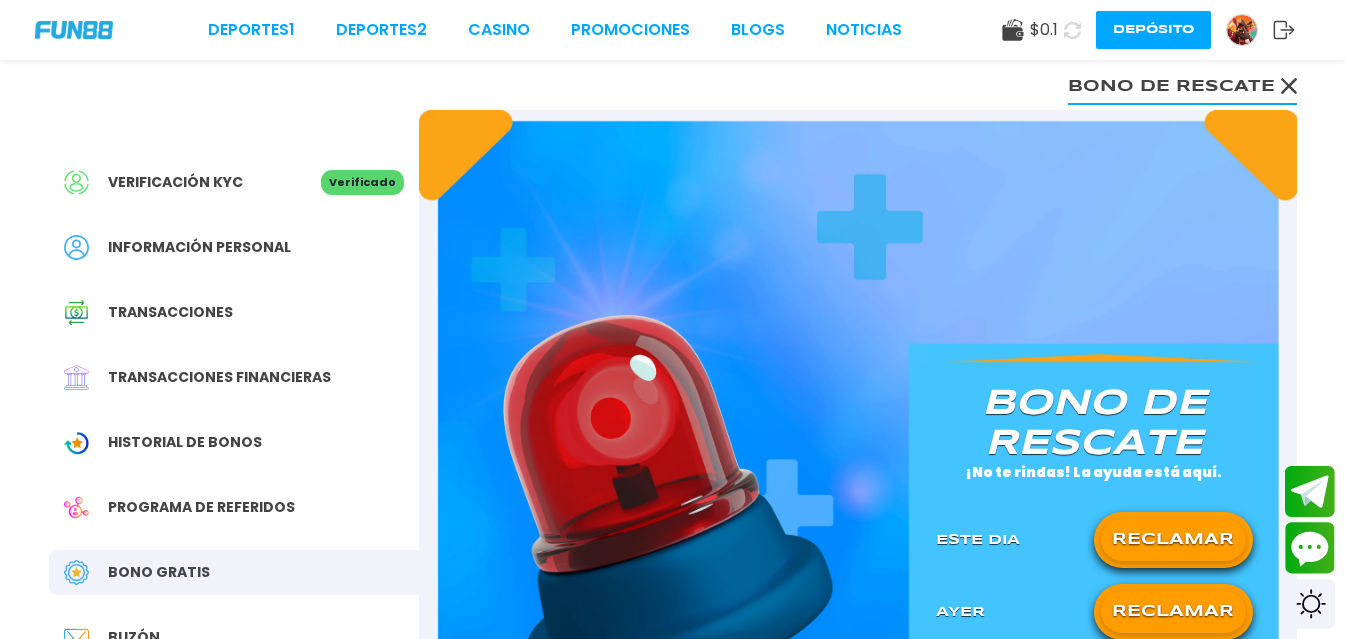 click 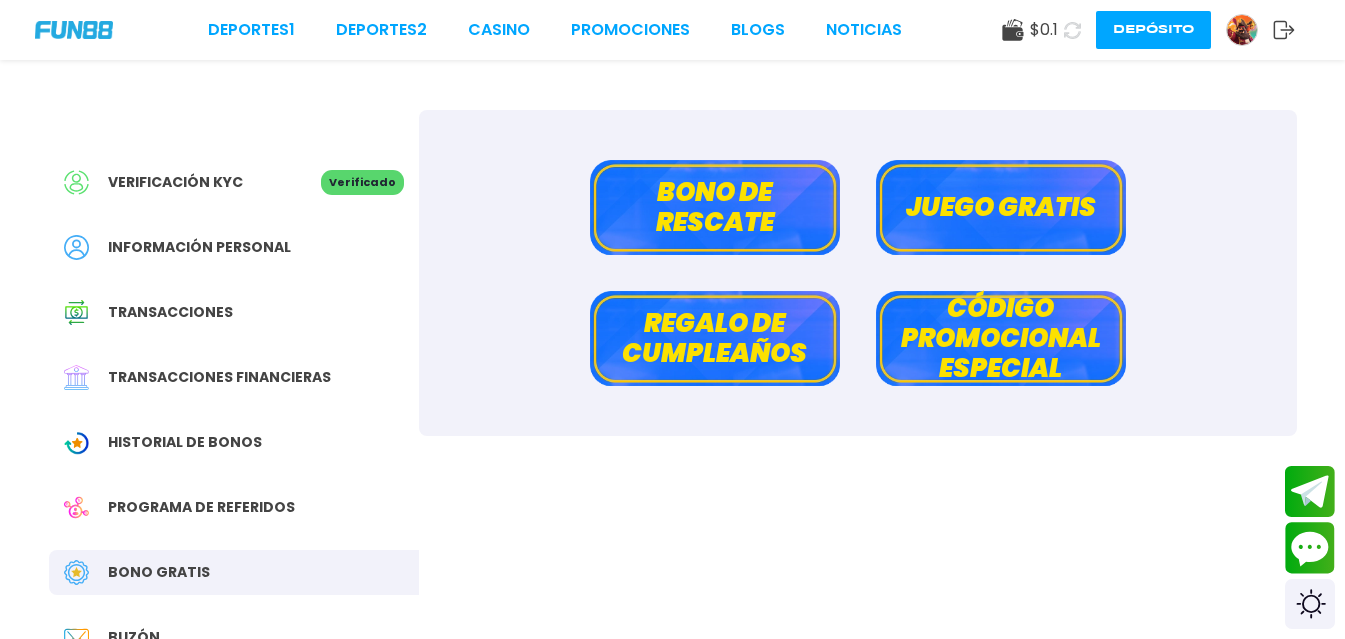click at bounding box center (1072, 30) 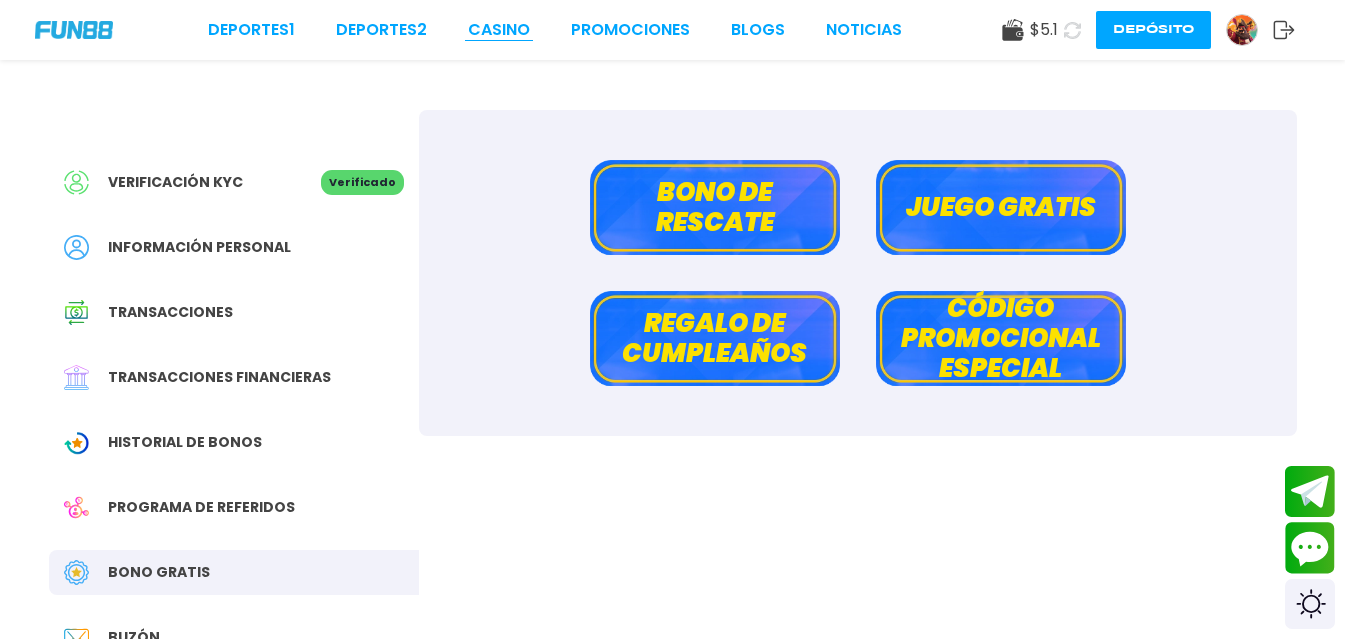 click on "CASINO" at bounding box center [499, 30] 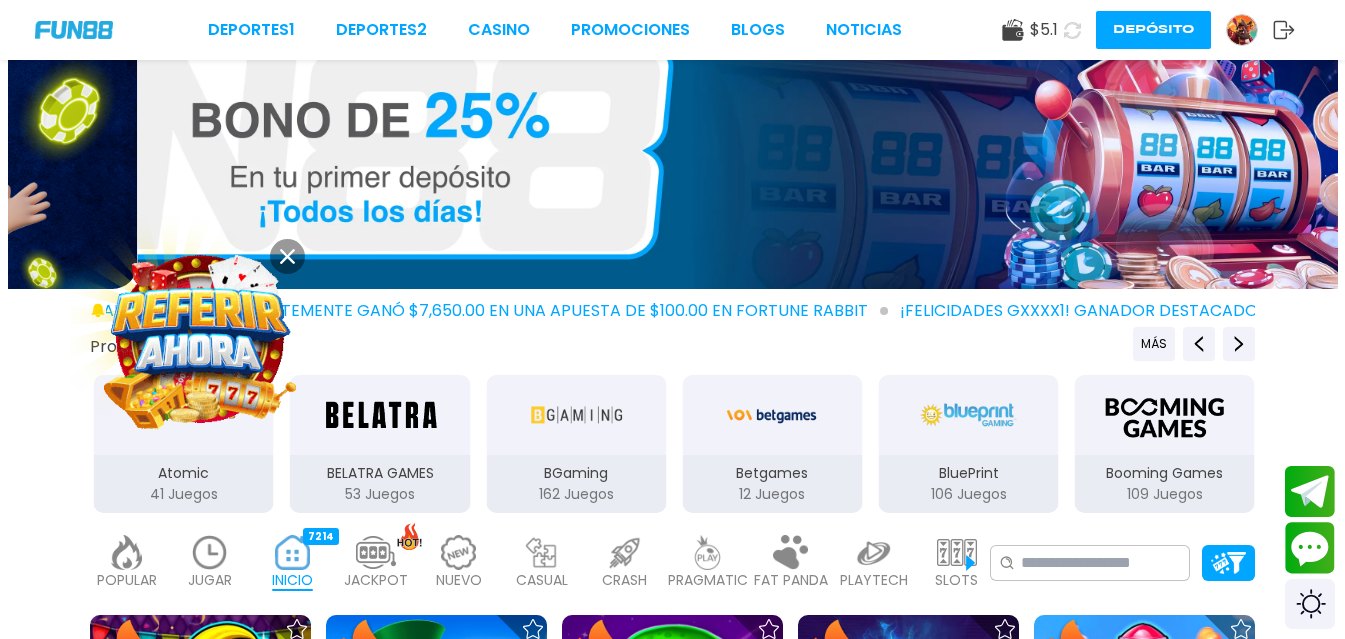 scroll, scrollTop: 100, scrollLeft: 0, axis: vertical 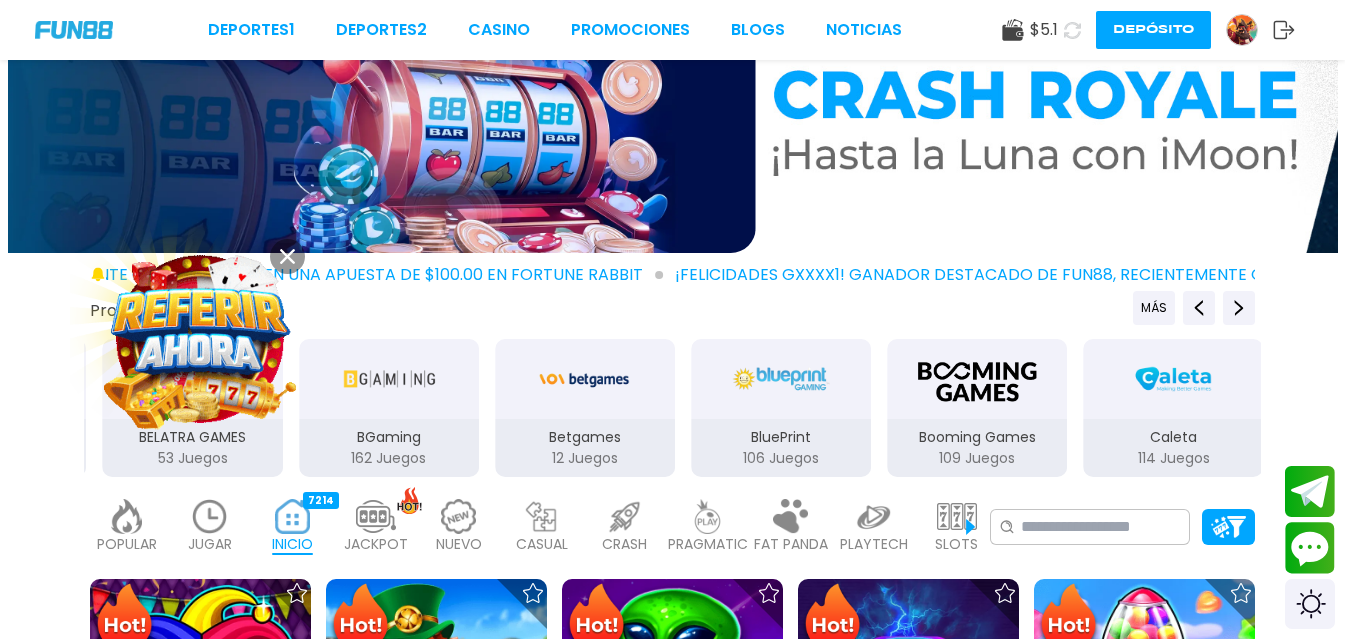 click at bounding box center (210, 516) 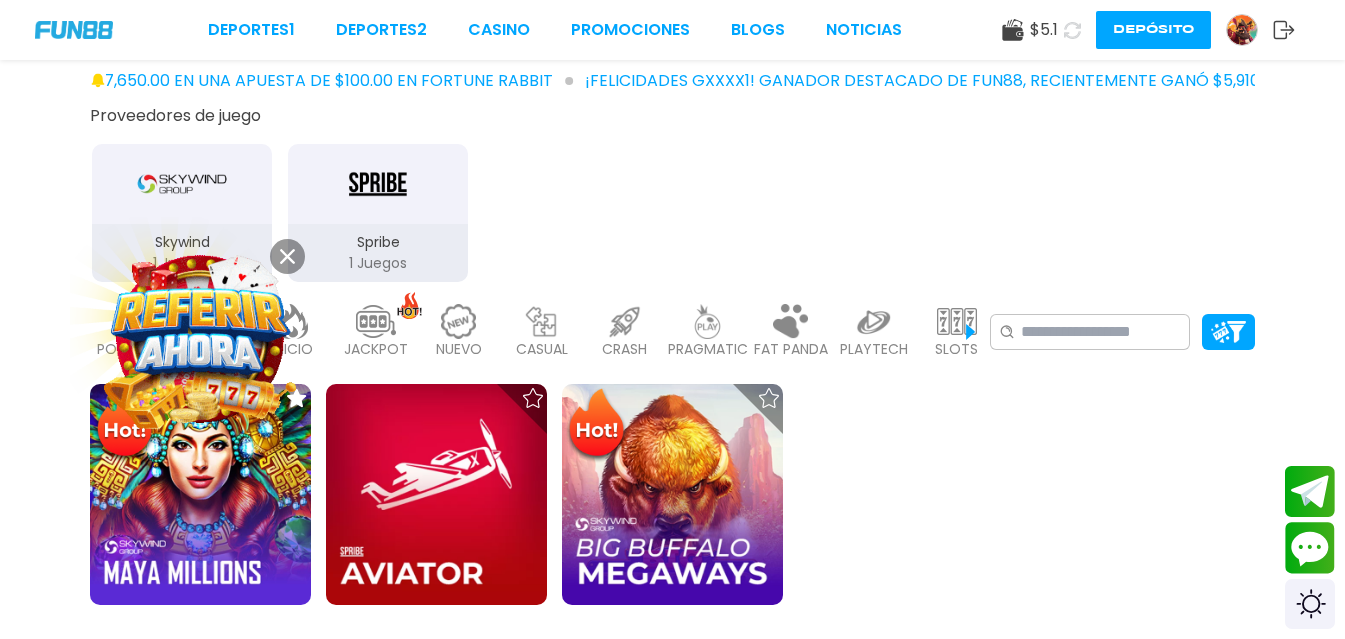 scroll, scrollTop: 300, scrollLeft: 0, axis: vertical 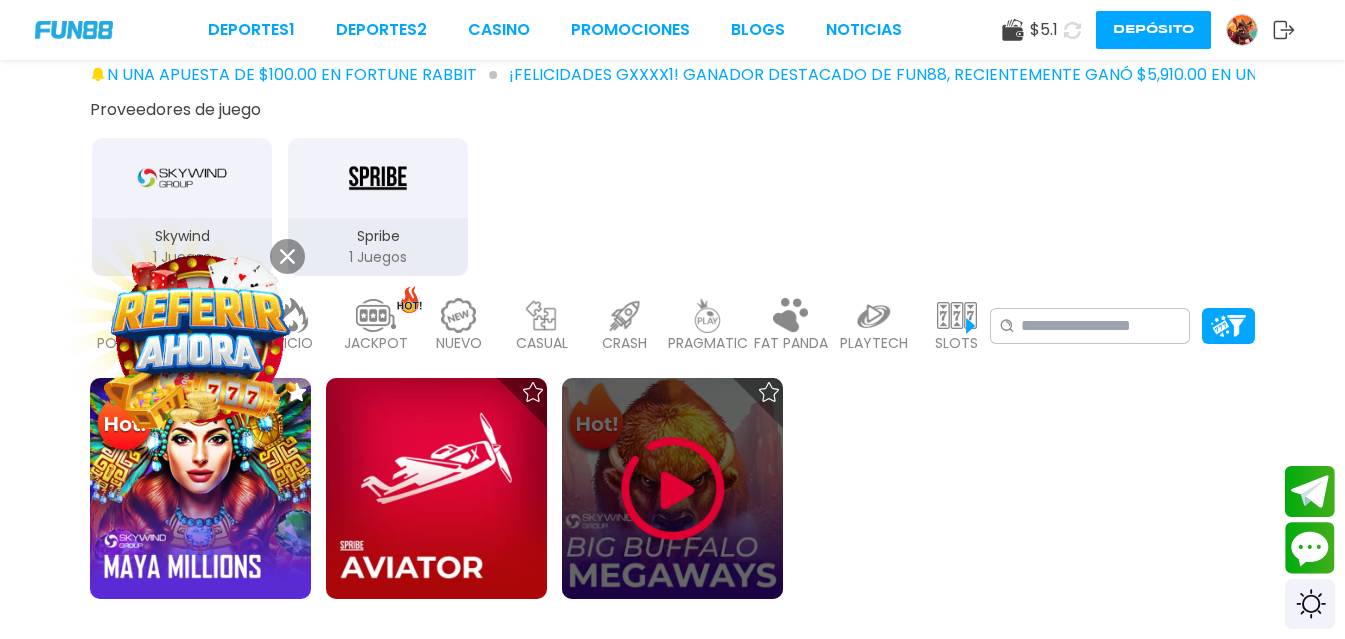 click at bounding box center (673, 489) 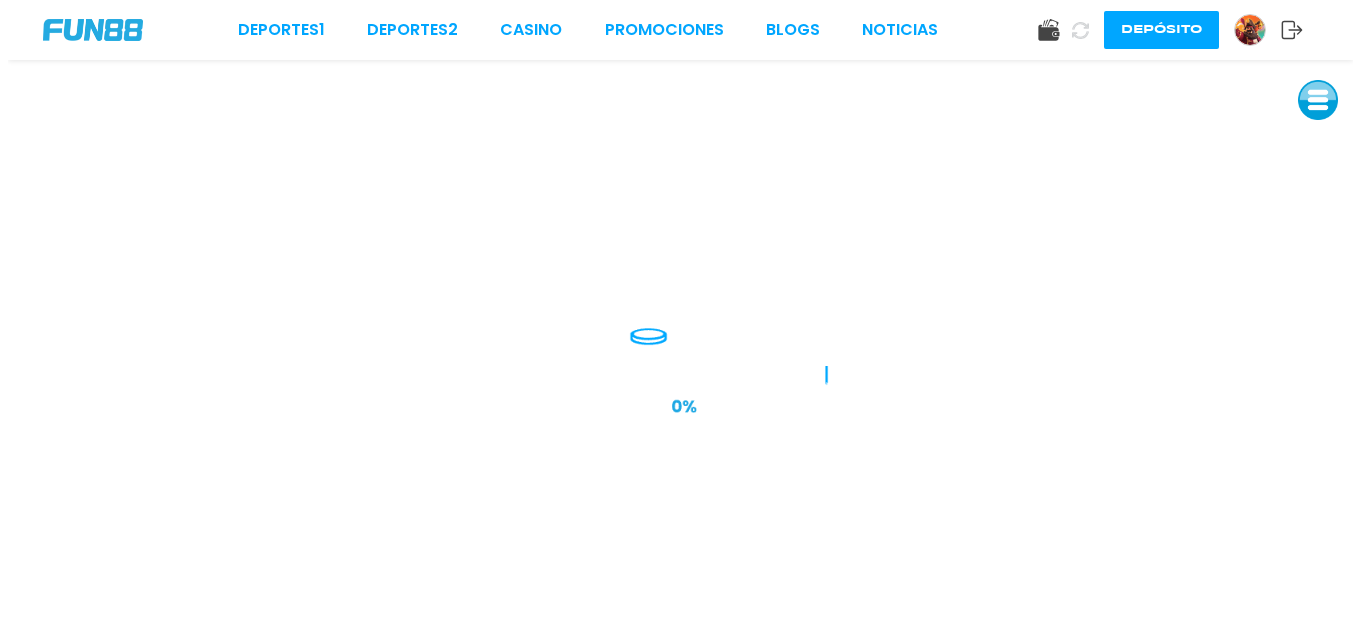 scroll, scrollTop: 0, scrollLeft: 0, axis: both 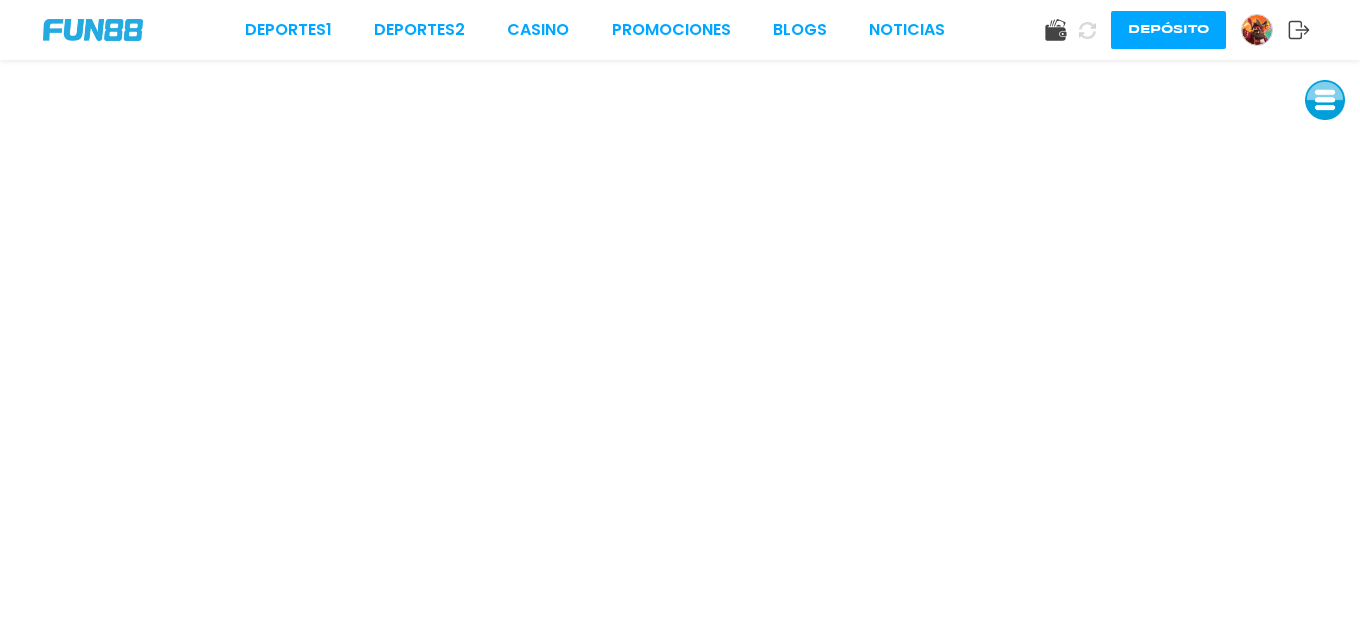 click on "Depósito" at bounding box center [1177, 30] 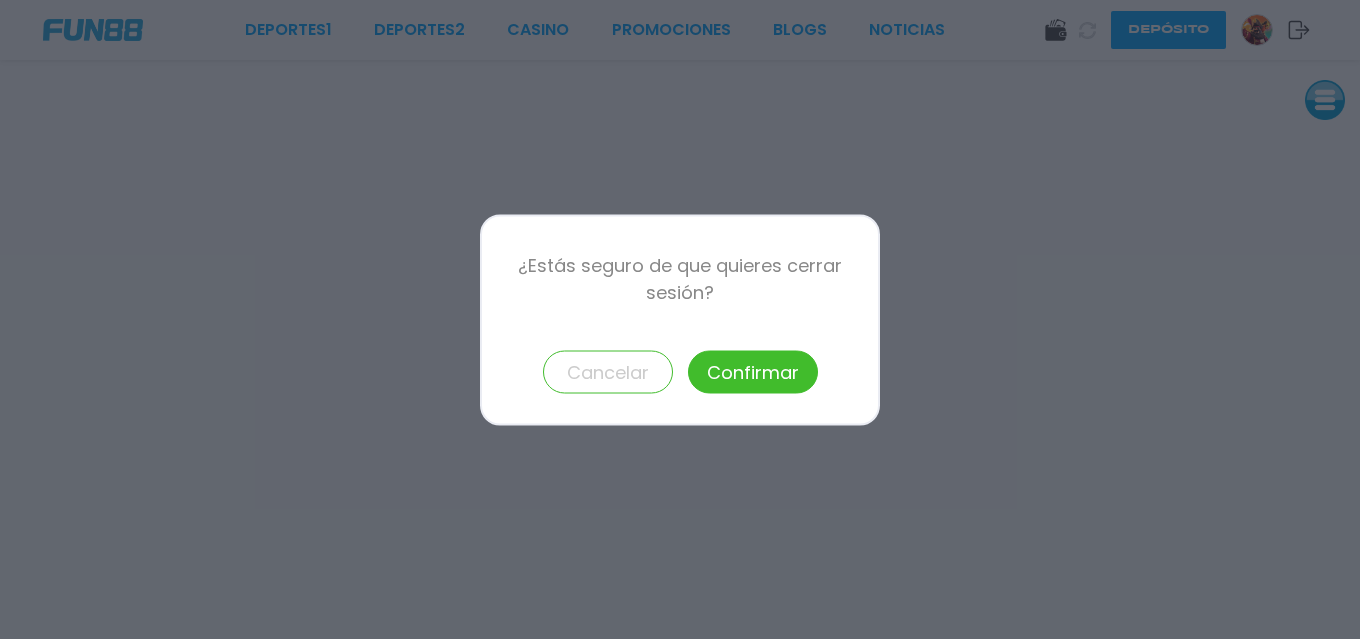 click on "Confirmar" at bounding box center (753, 371) 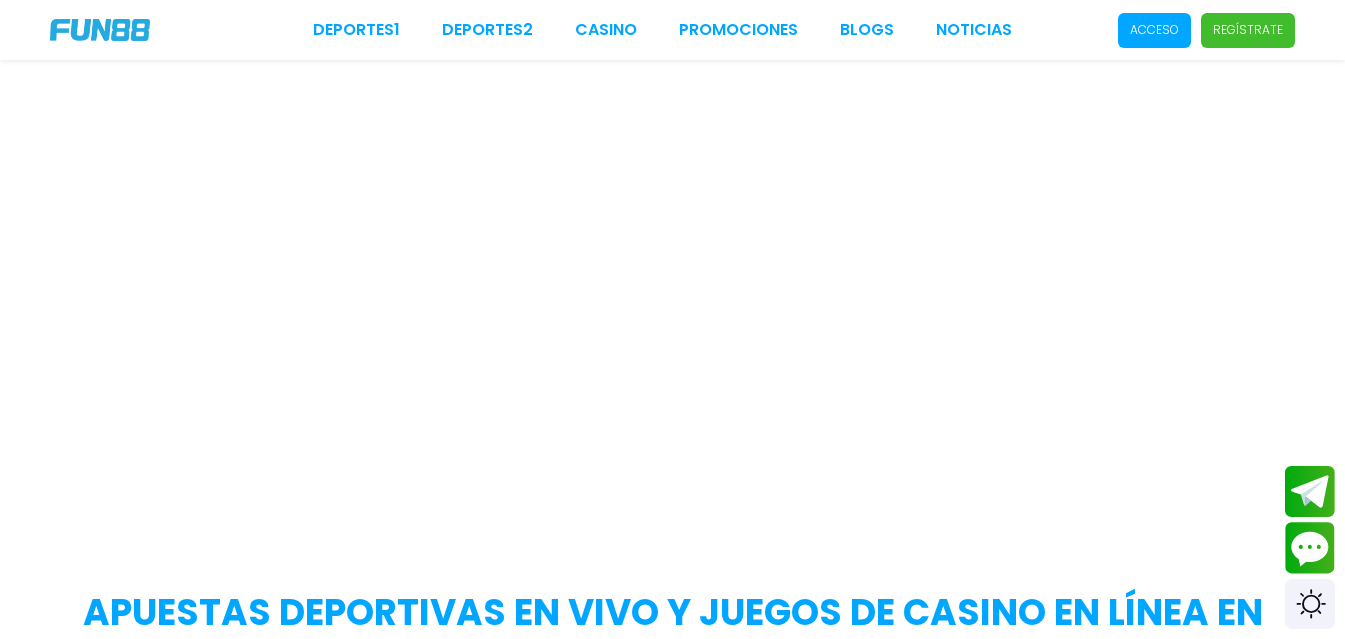 scroll, scrollTop: 0, scrollLeft: 0, axis: both 